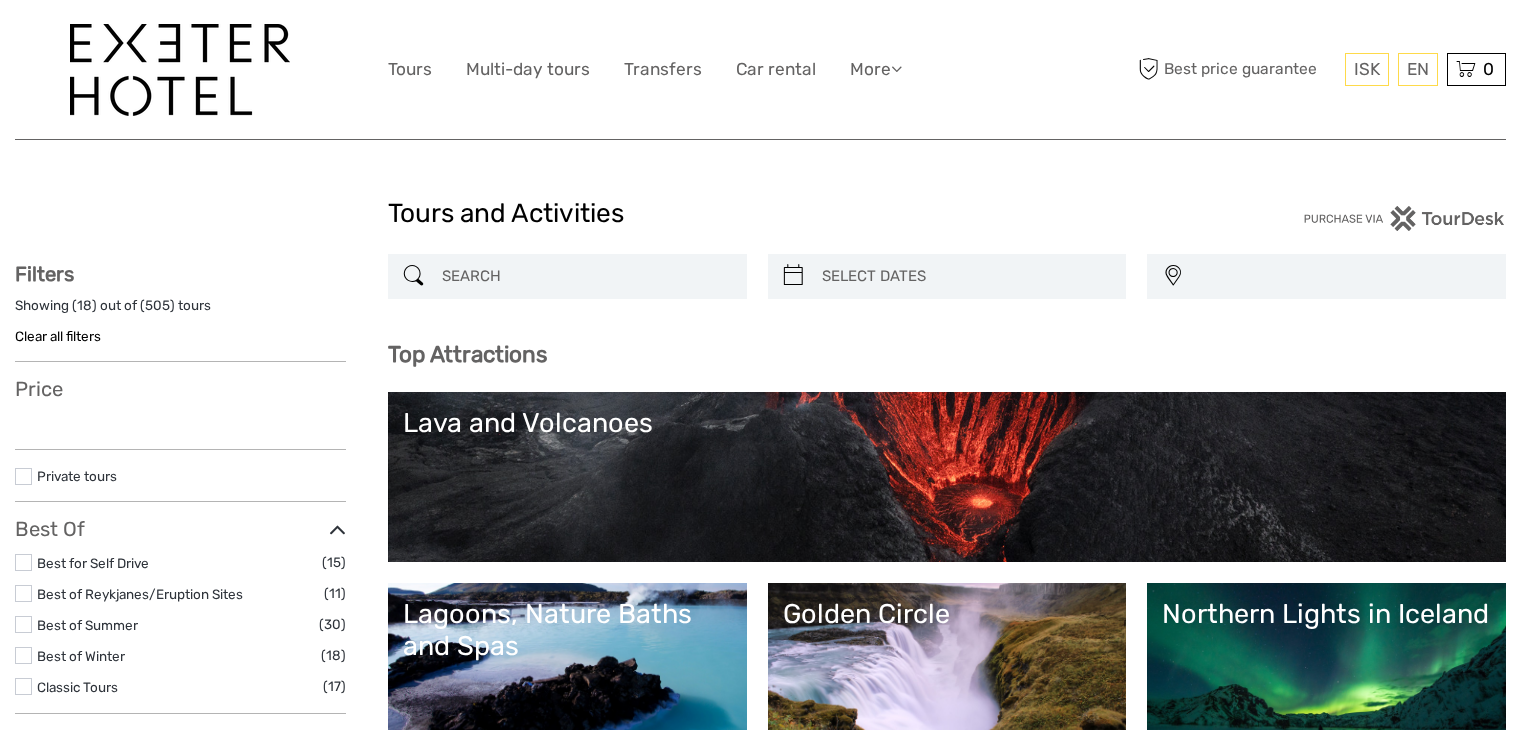 select 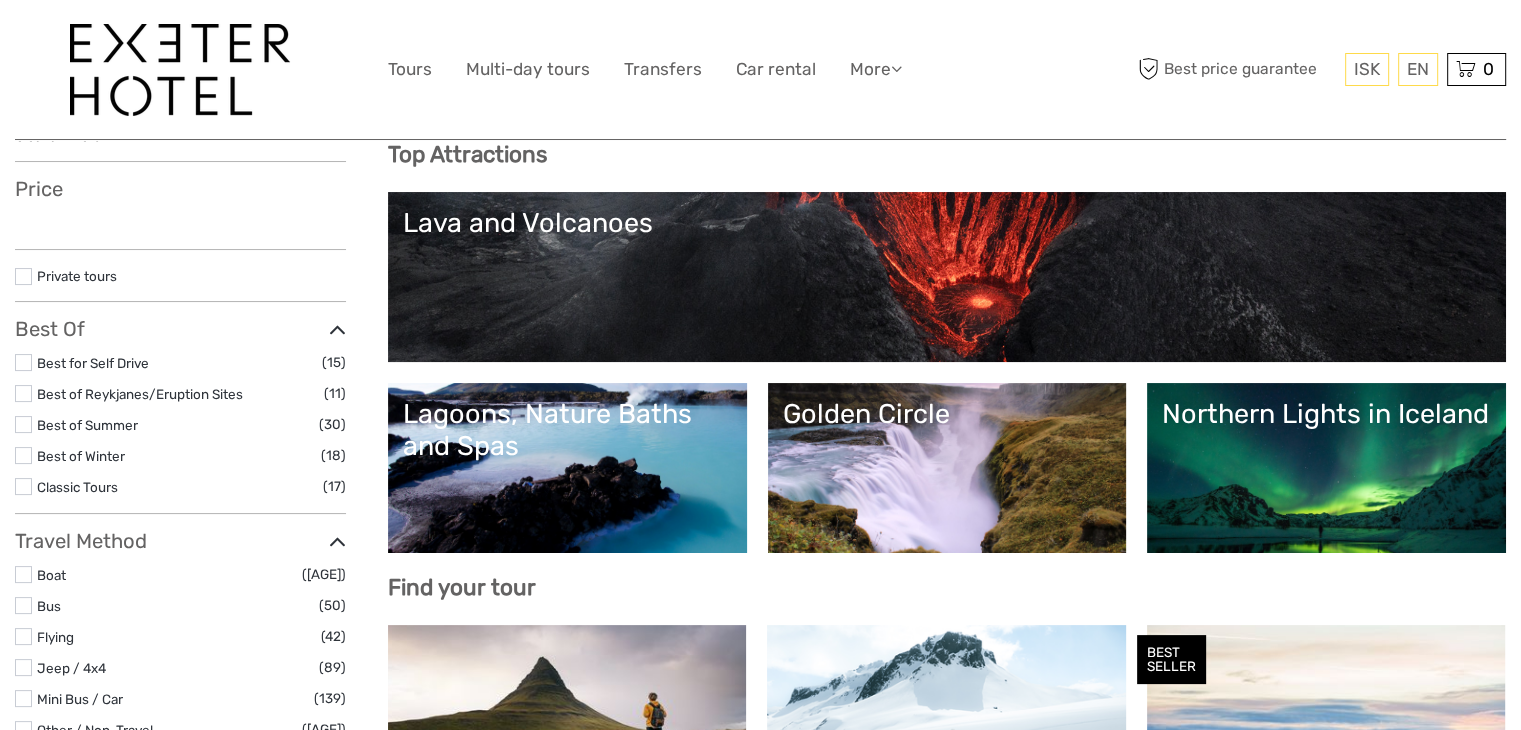 scroll, scrollTop: 0, scrollLeft: 0, axis: both 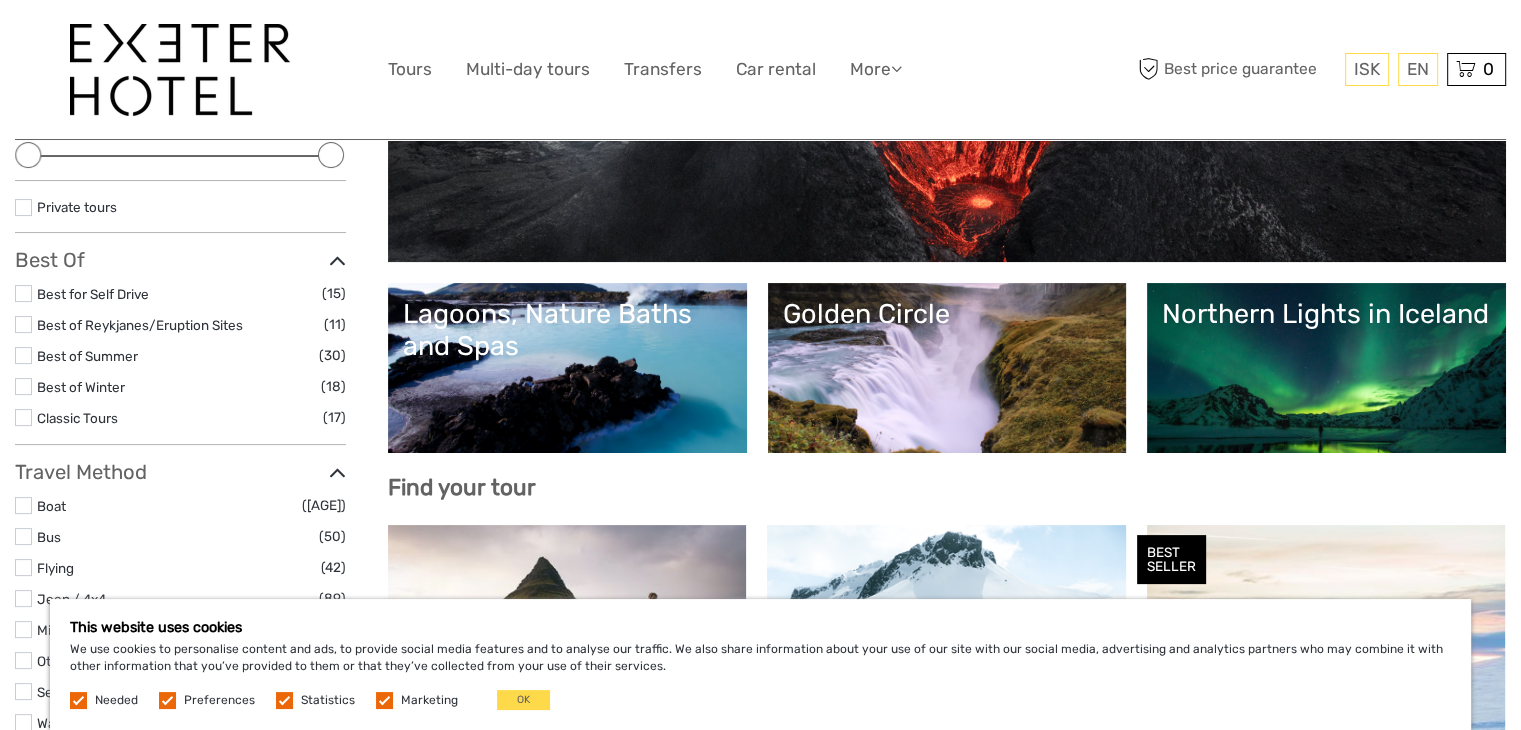 click on "Golden Circle" at bounding box center [947, 368] 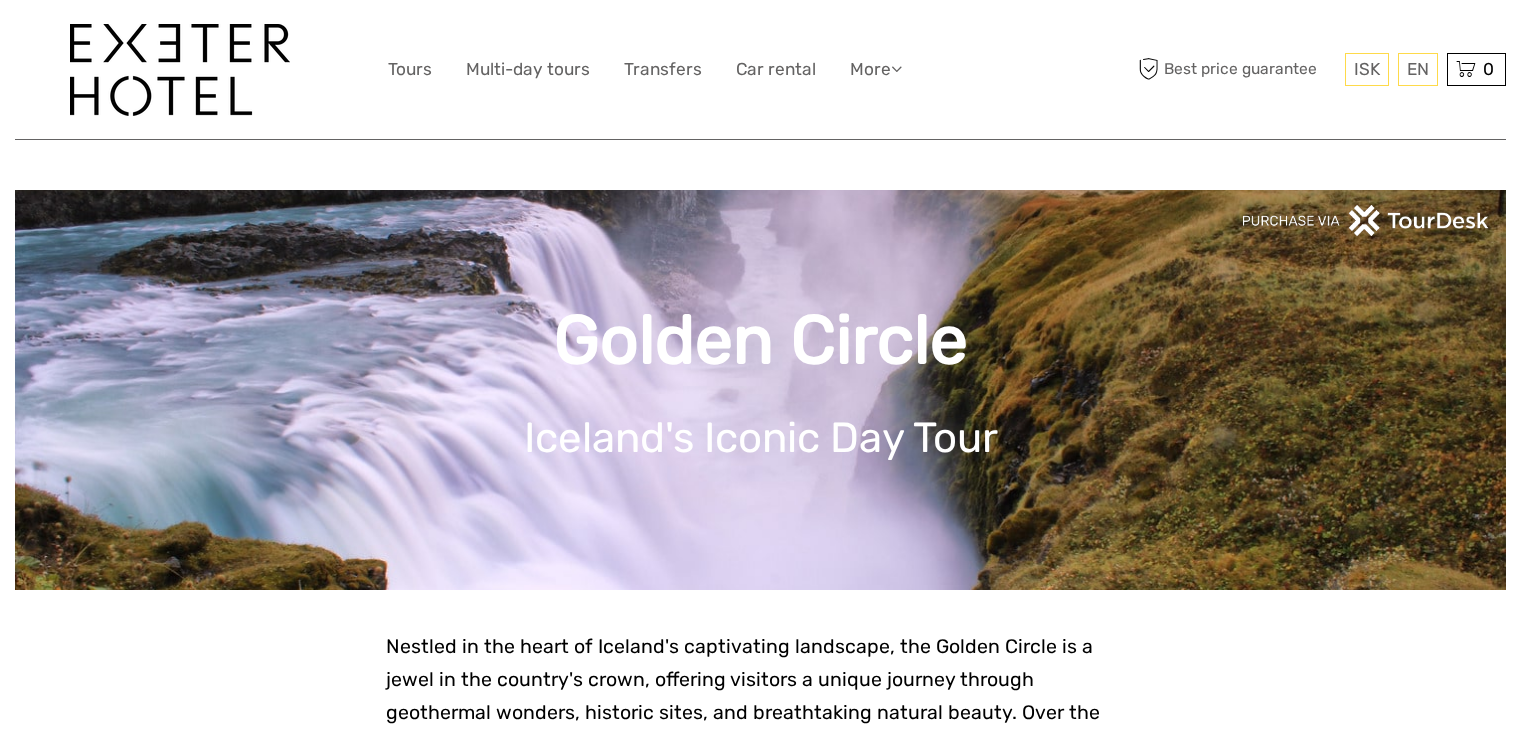 scroll, scrollTop: 0, scrollLeft: 0, axis: both 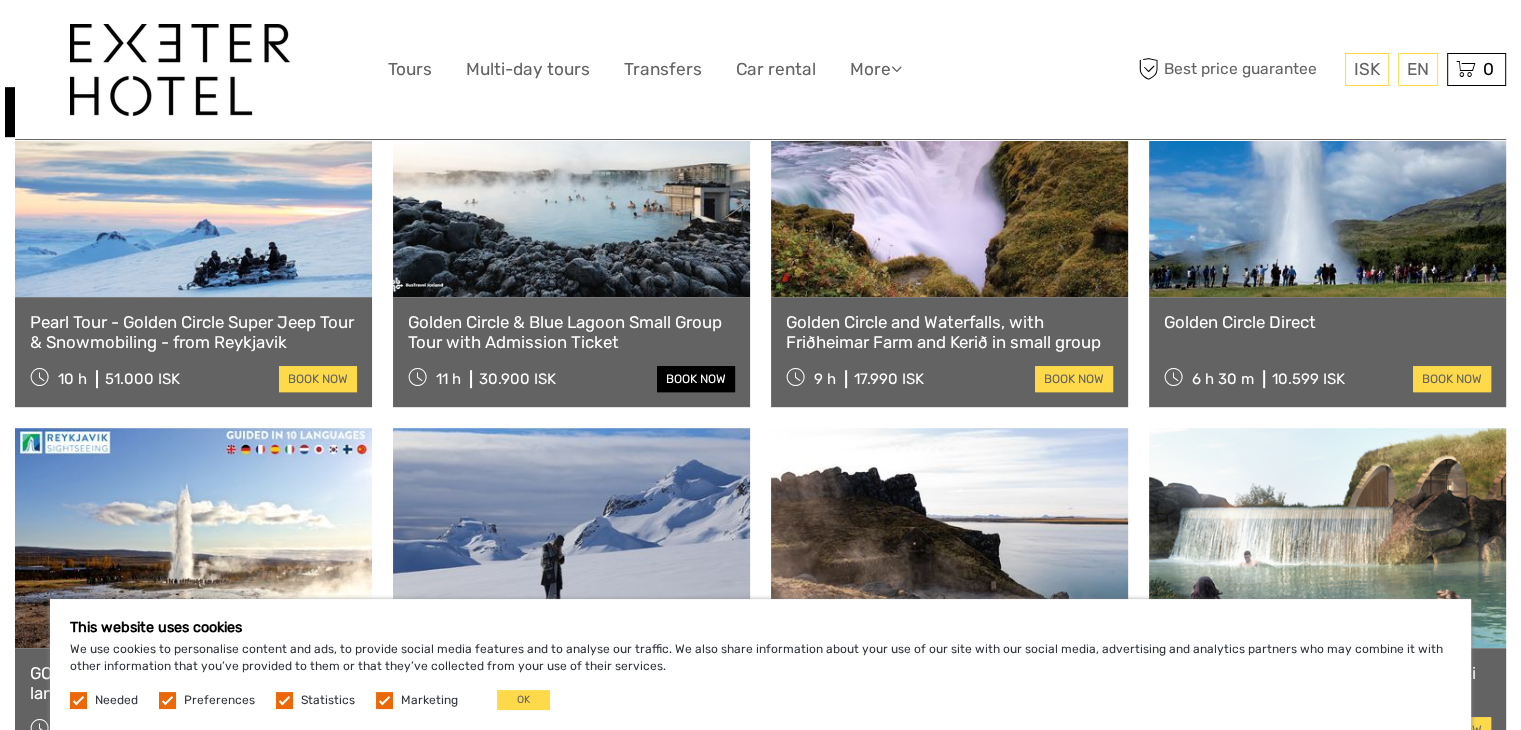 click on "book now" at bounding box center (696, 379) 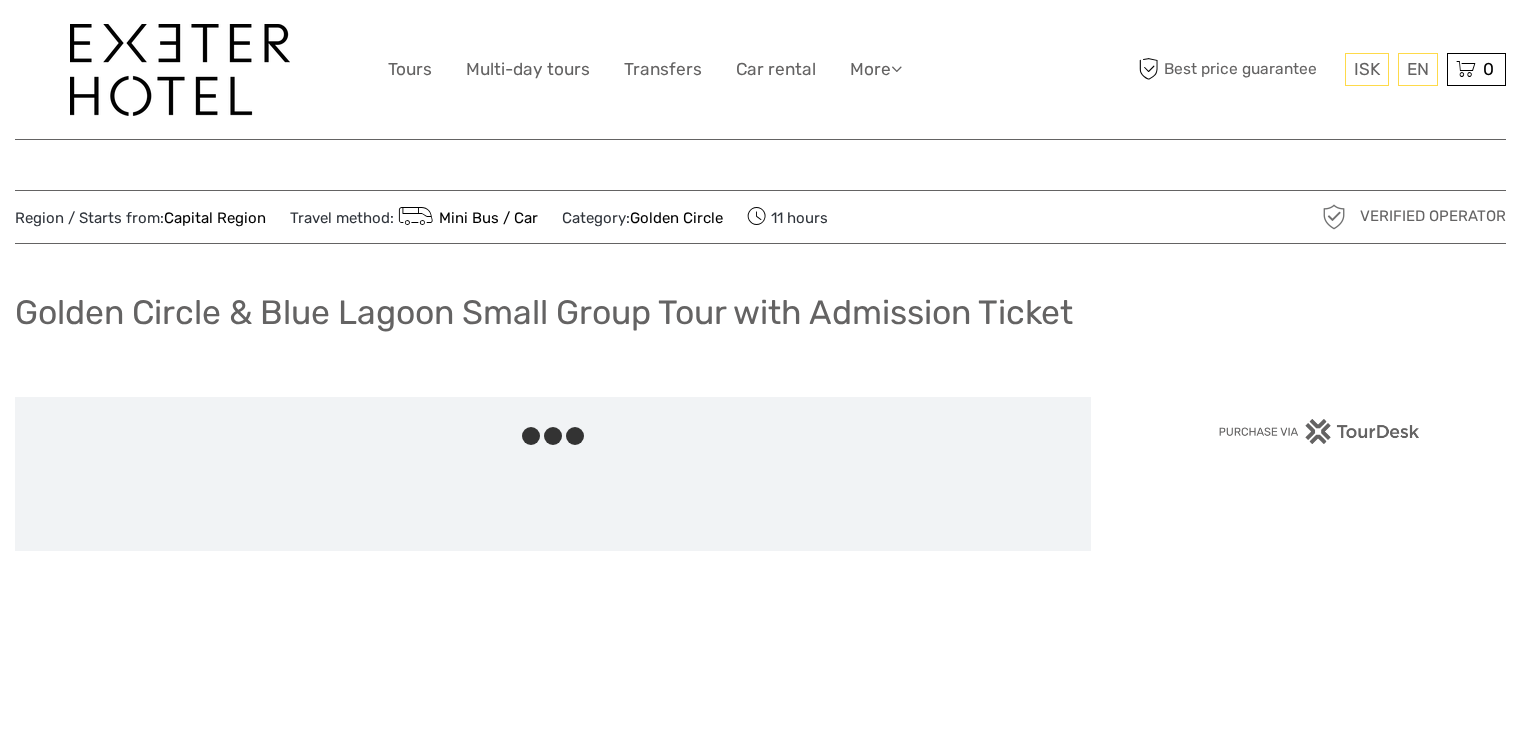 scroll, scrollTop: 0, scrollLeft: 0, axis: both 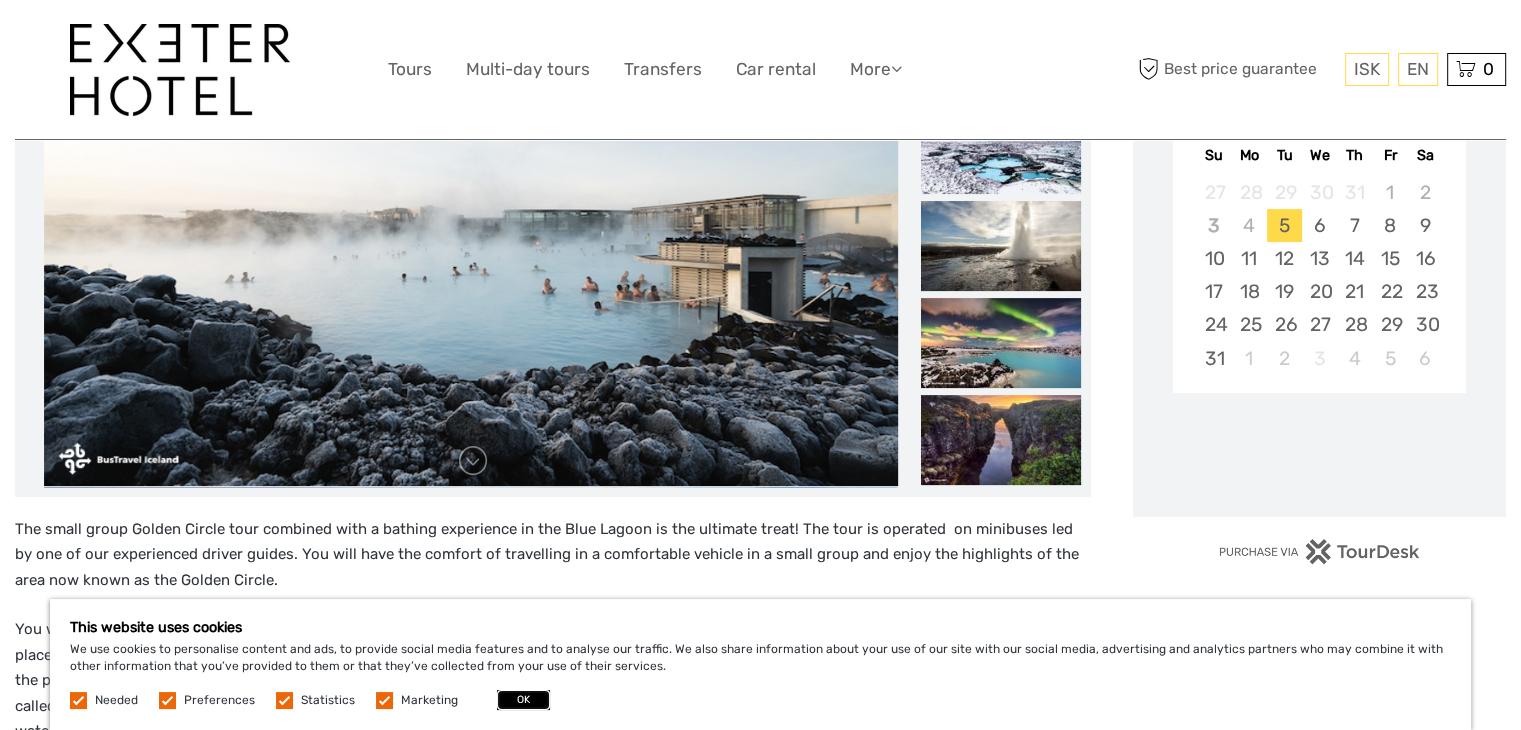 click on "OK" at bounding box center (523, 700) 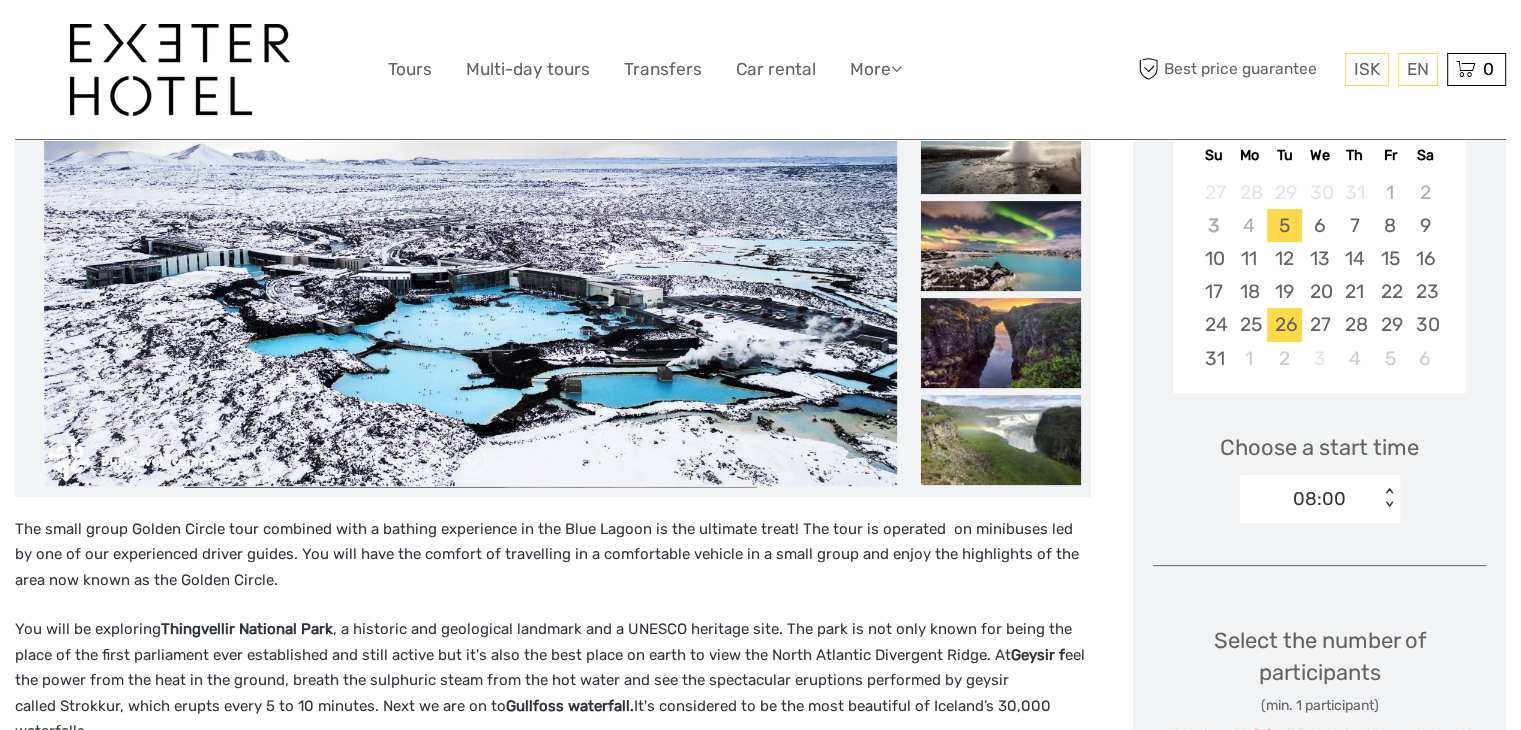 click on "26" at bounding box center [1284, 324] 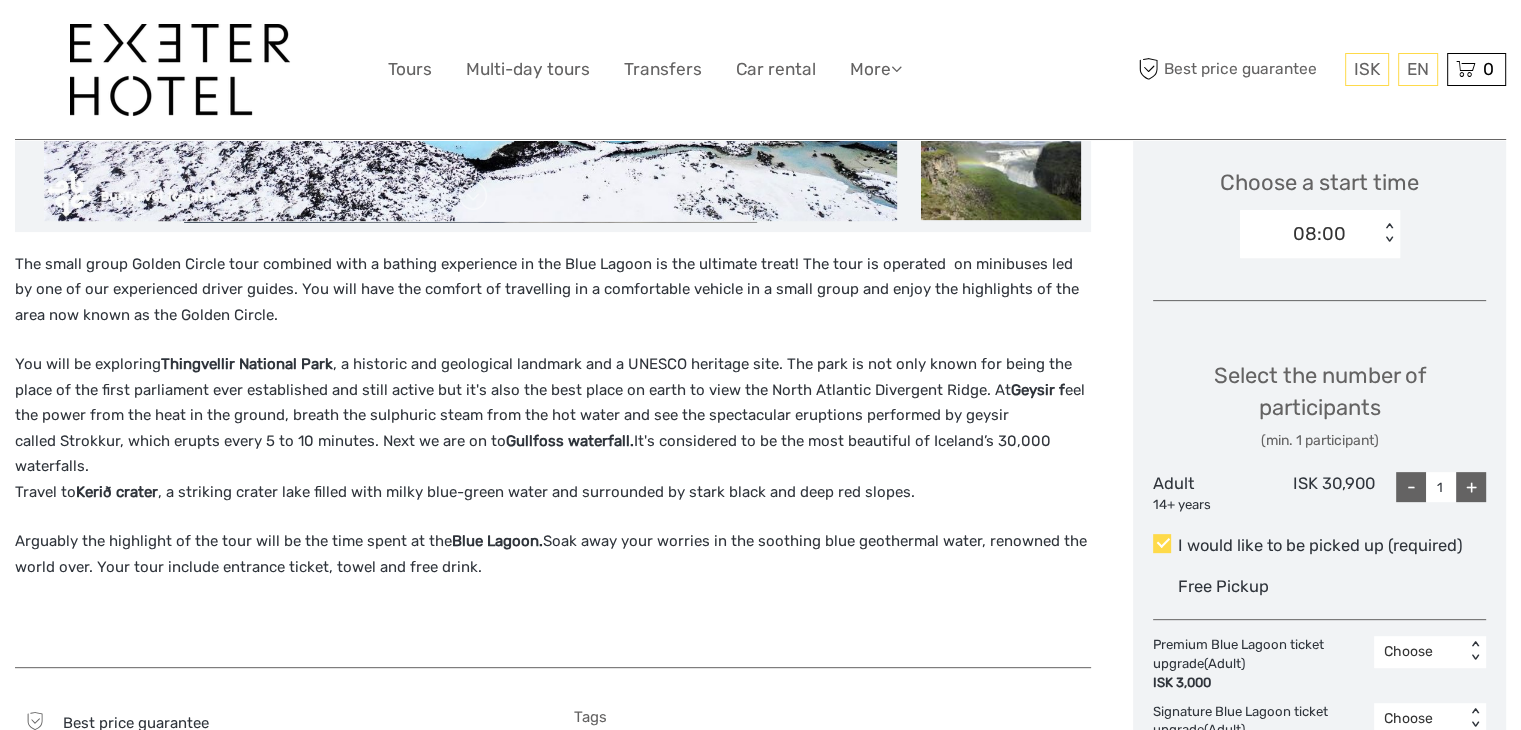 scroll, scrollTop: 700, scrollLeft: 0, axis: vertical 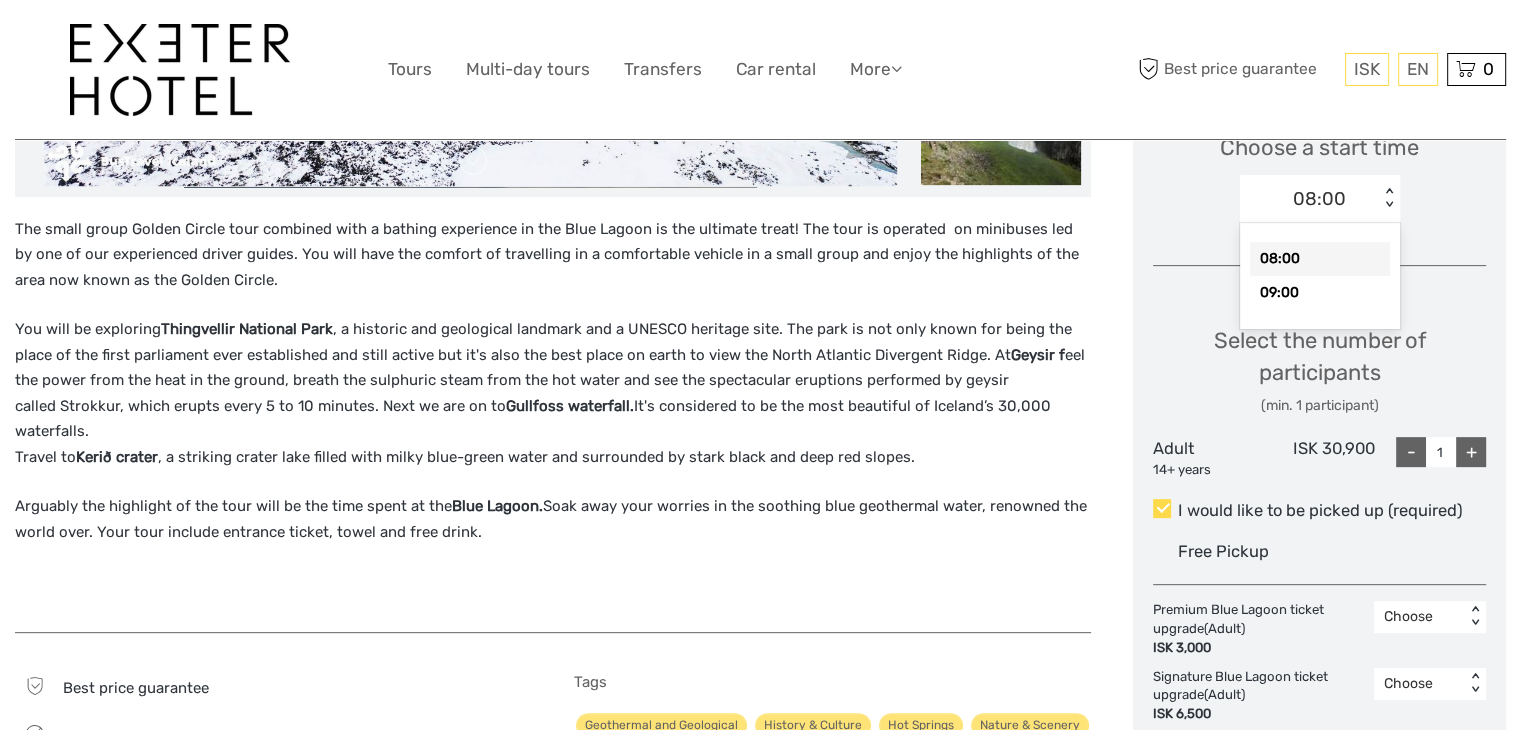 click on "< >" at bounding box center [1389, 198] 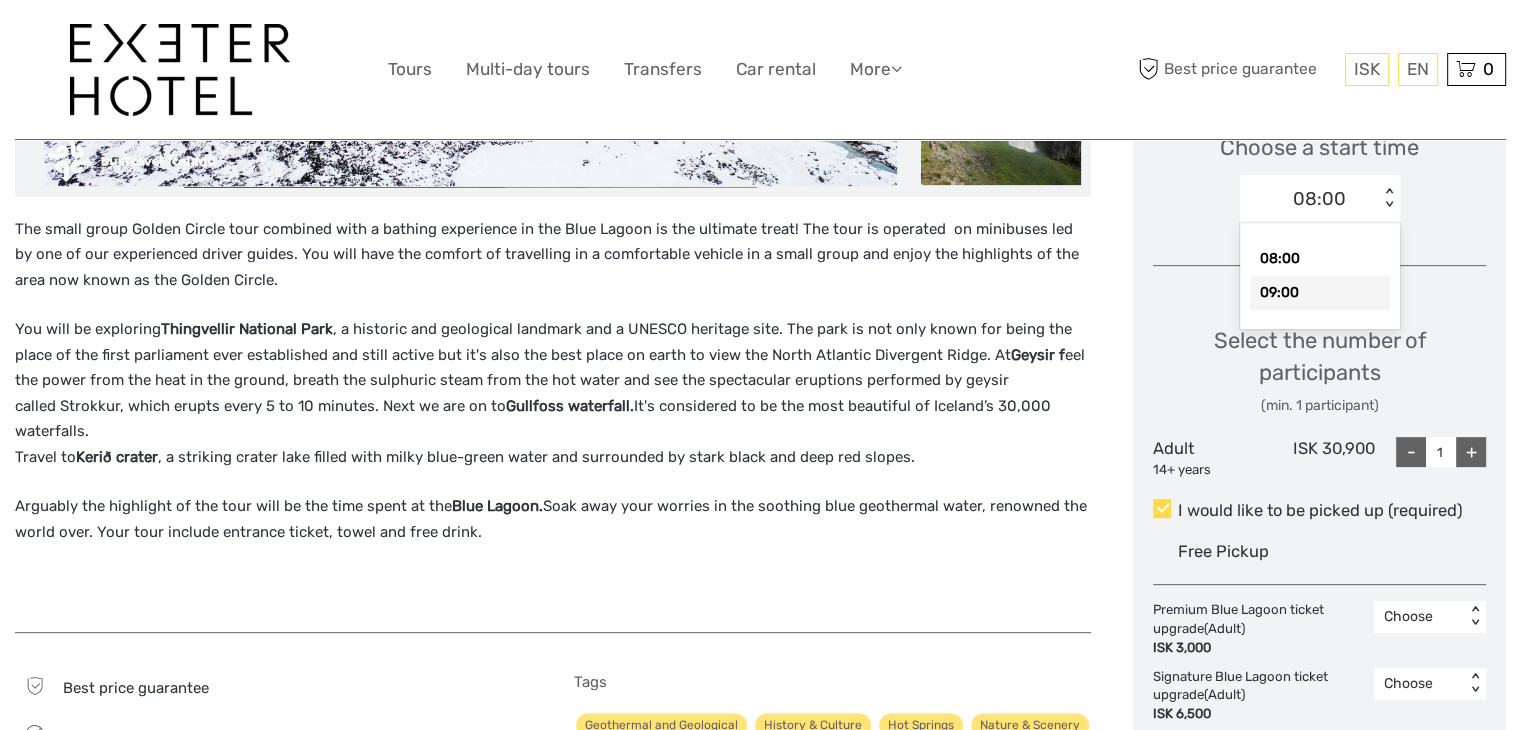 click on "09:00" at bounding box center (1320, 293) 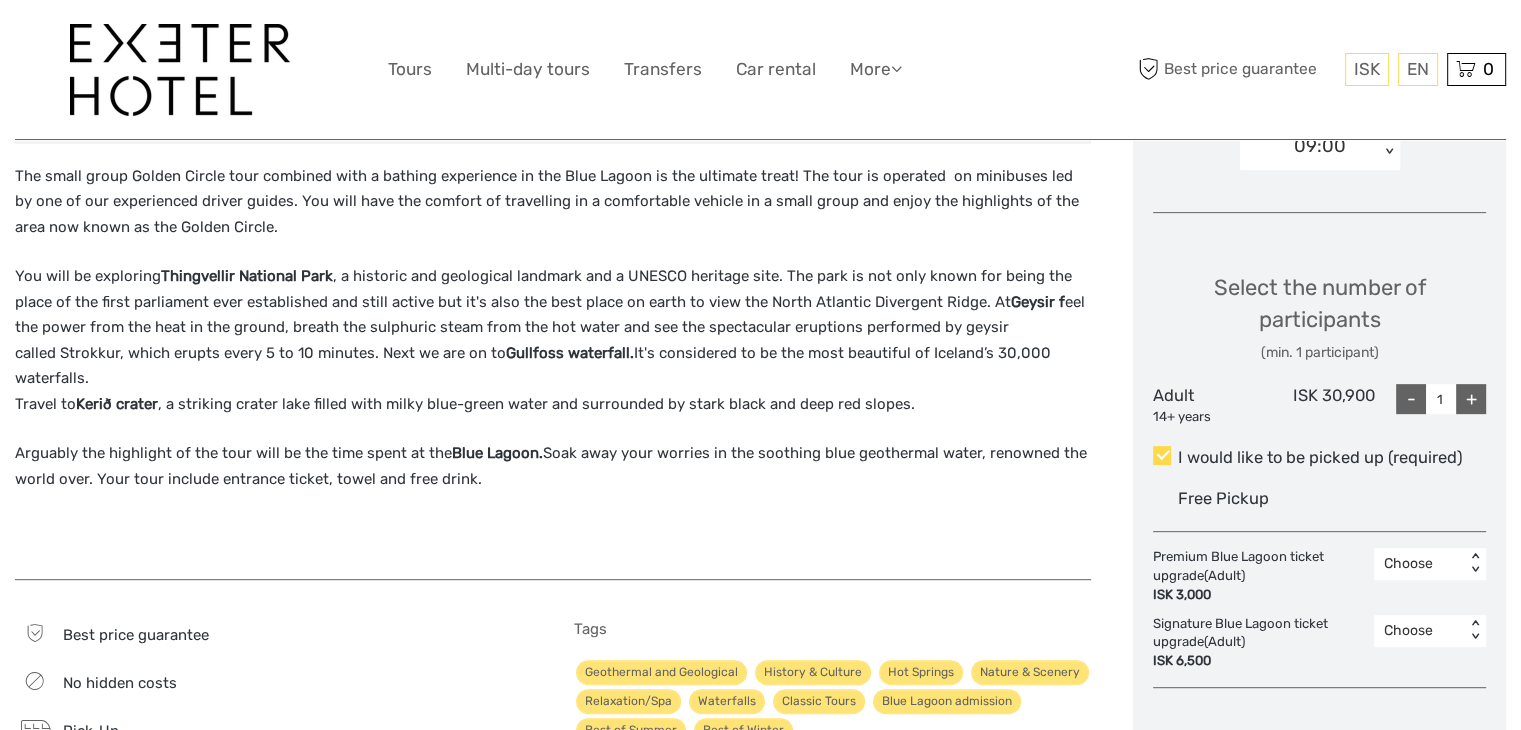scroll, scrollTop: 800, scrollLeft: 0, axis: vertical 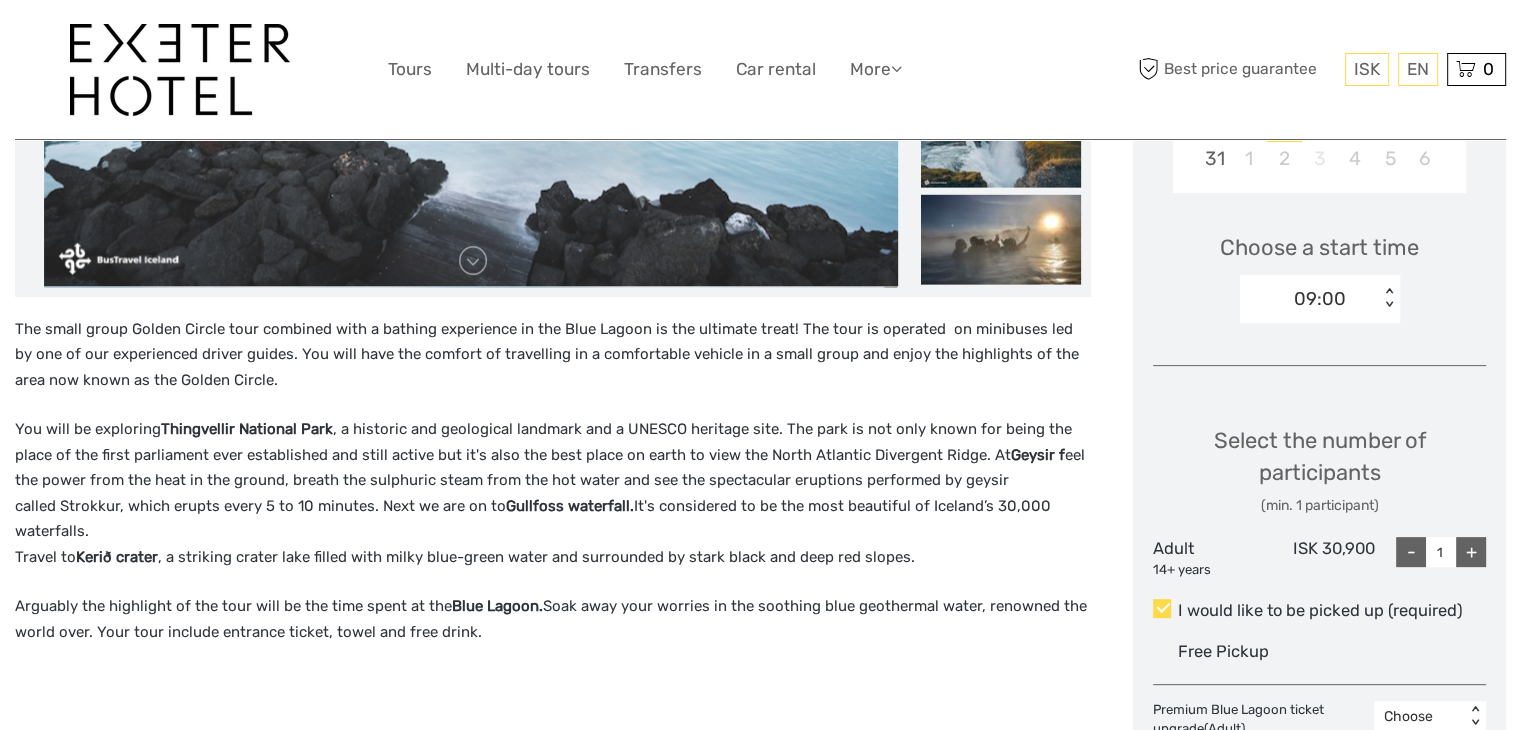 click on "+" at bounding box center (1471, 552) 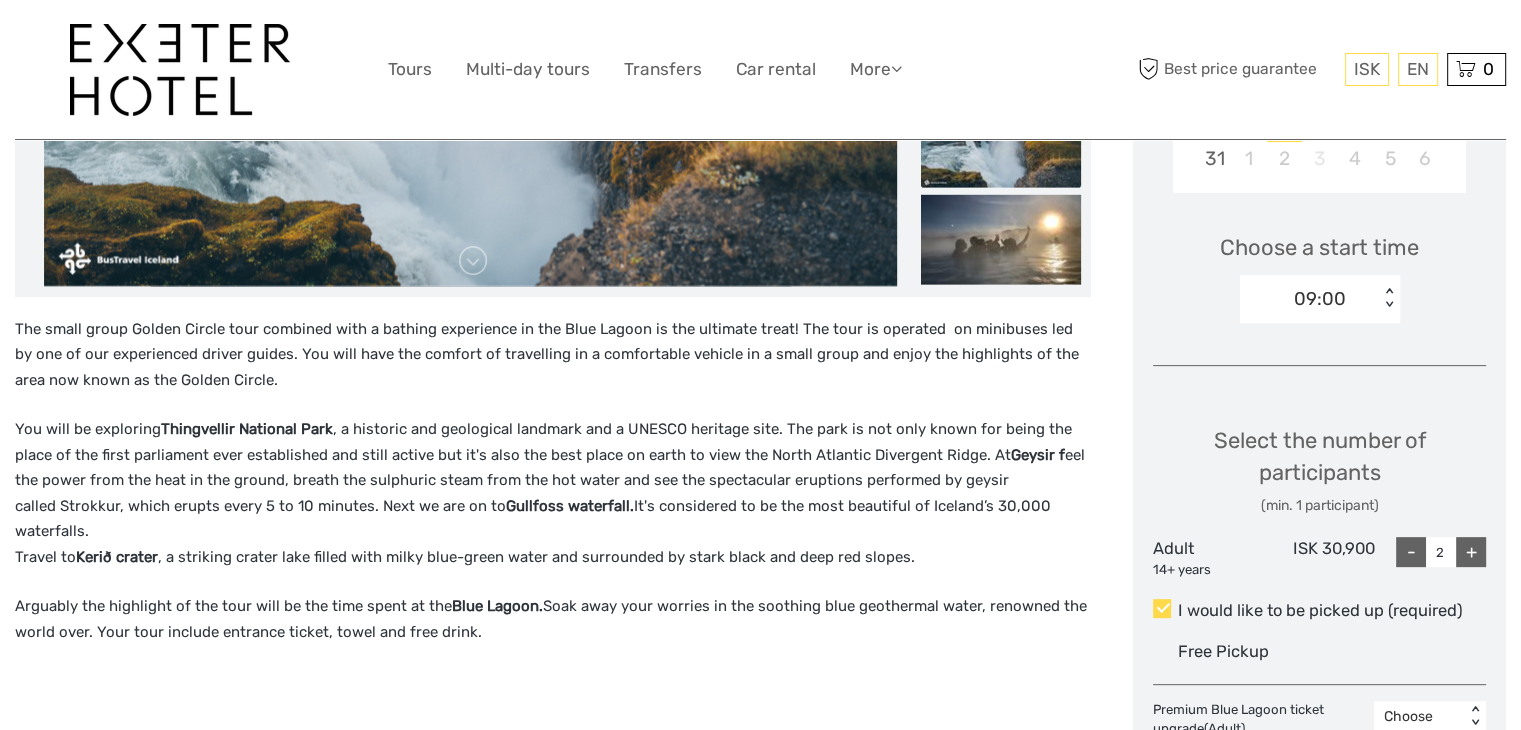 scroll, scrollTop: 0, scrollLeft: 0, axis: both 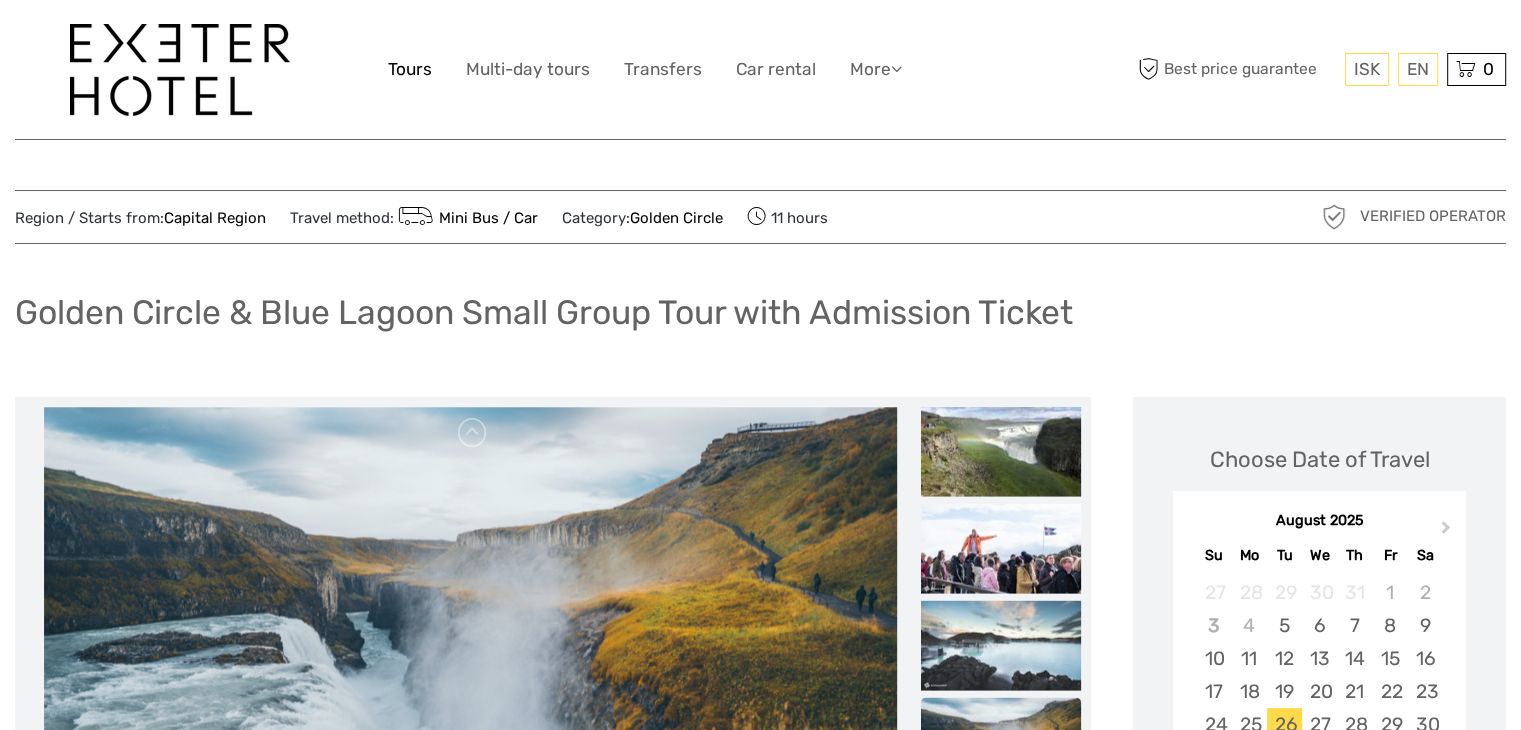 click on "Tours" at bounding box center (410, 69) 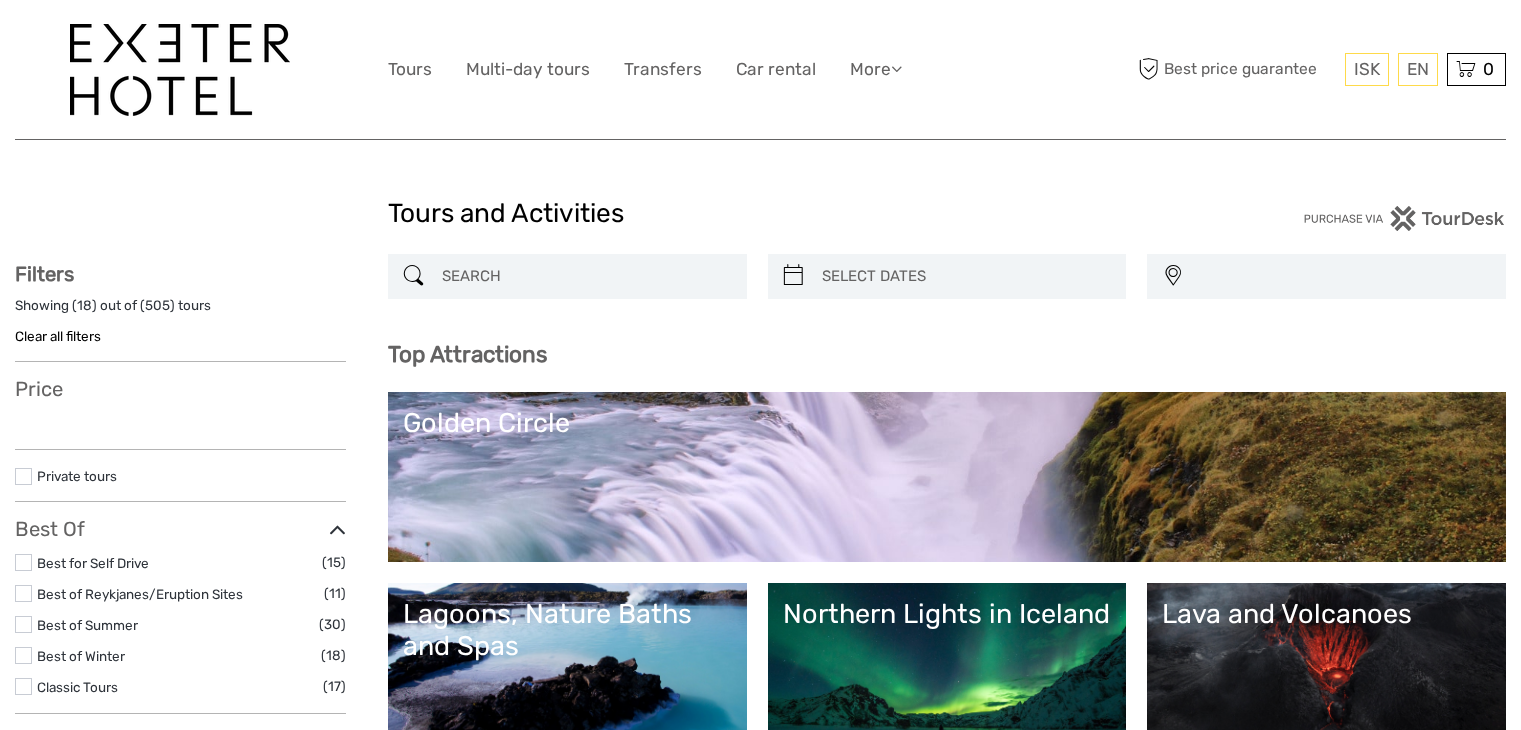 select 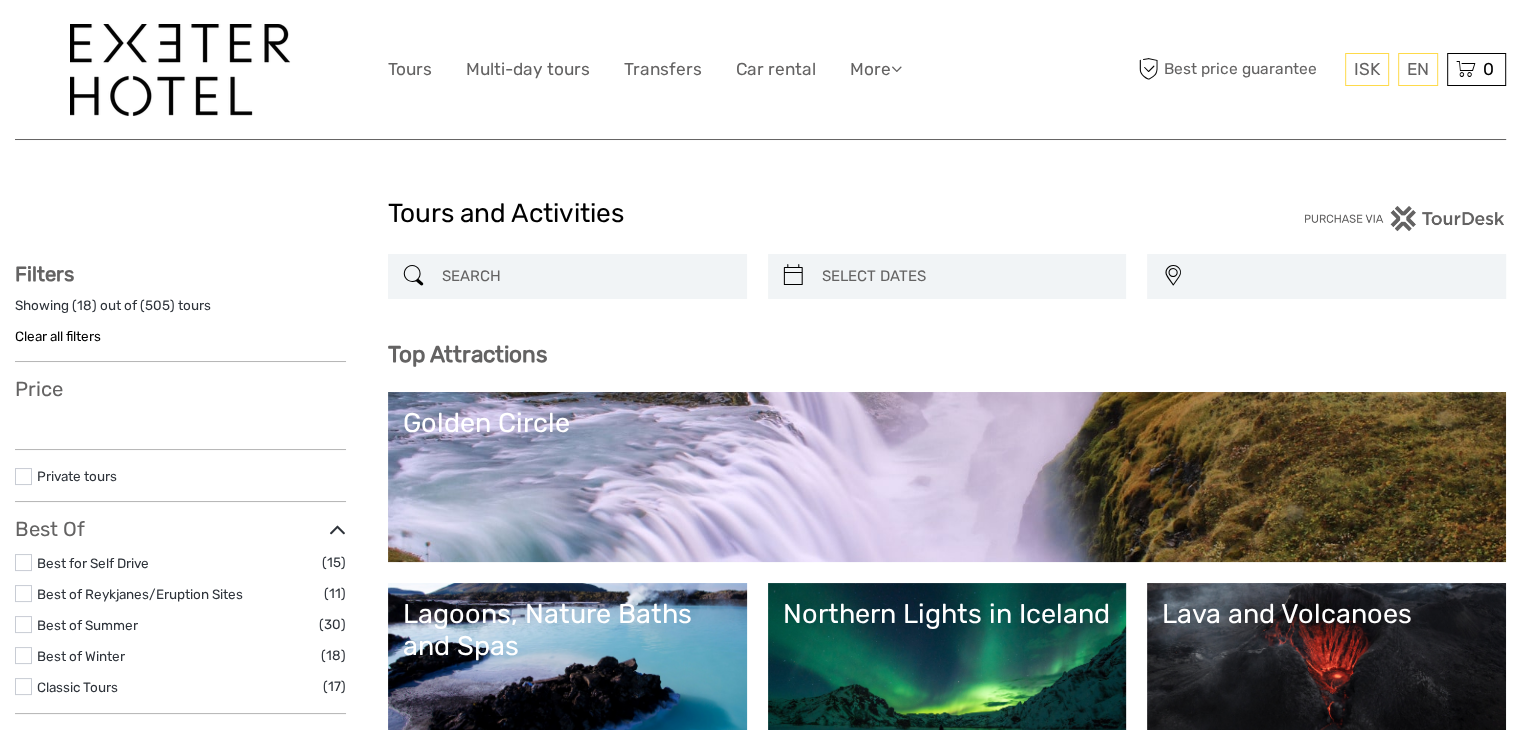 select 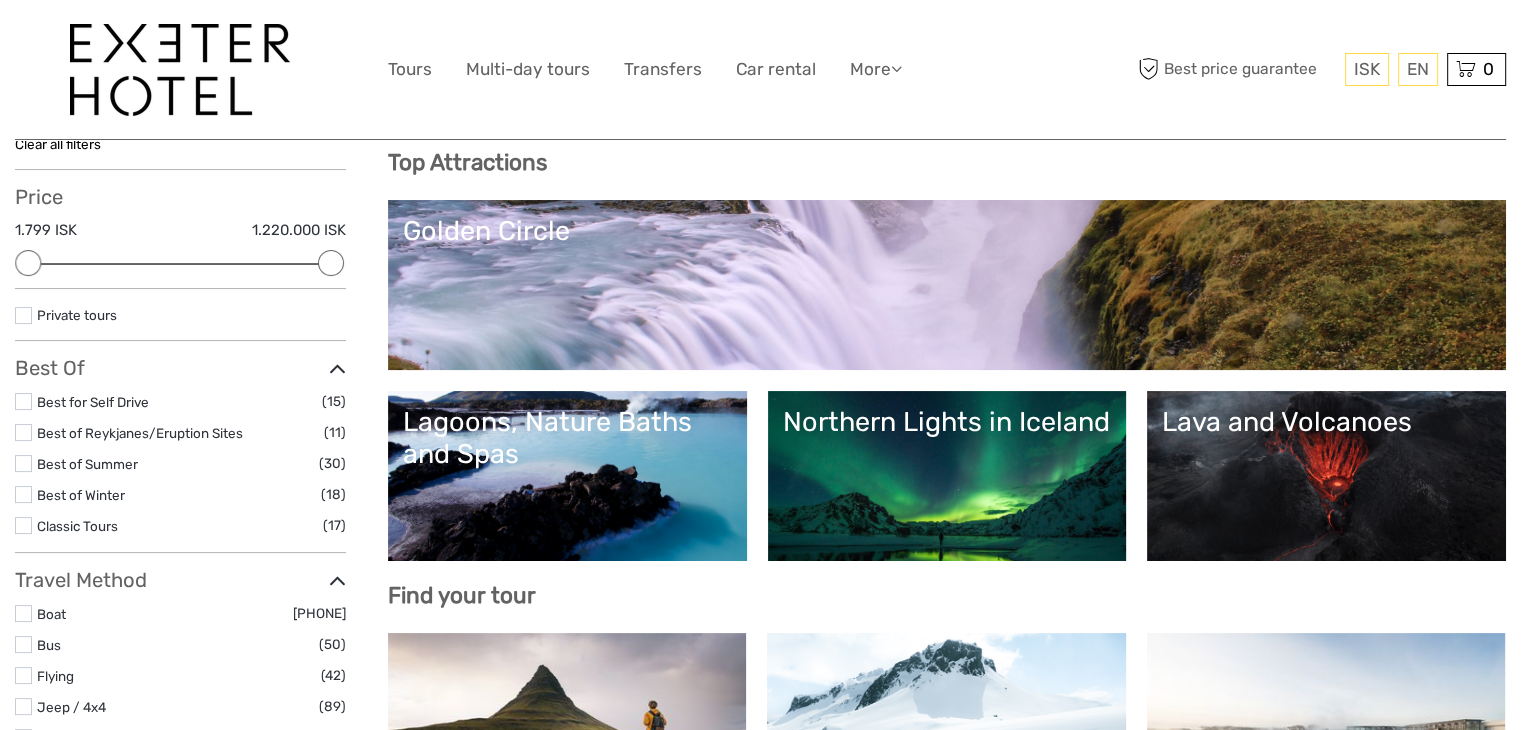 scroll, scrollTop: 200, scrollLeft: 0, axis: vertical 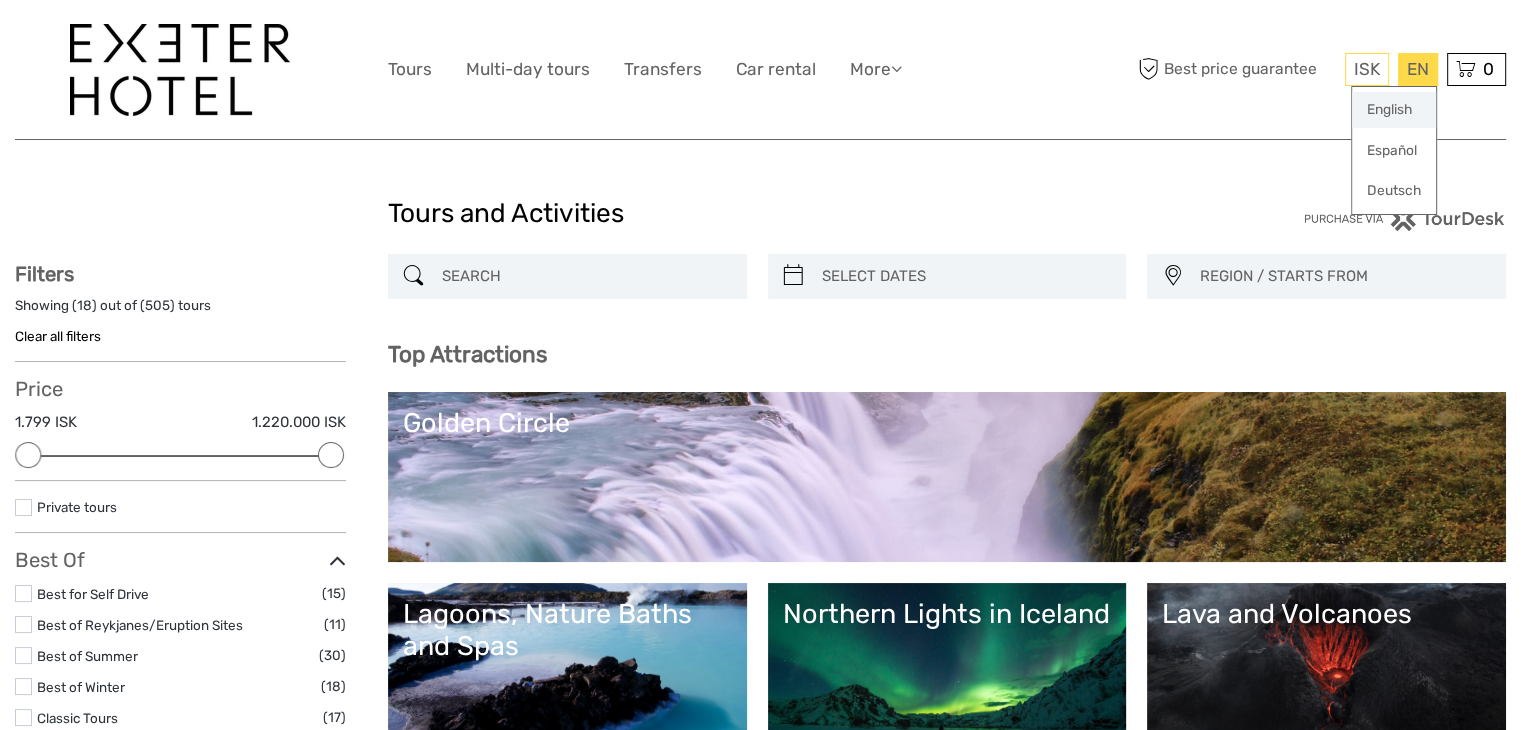 click on "English" at bounding box center [1394, 110] 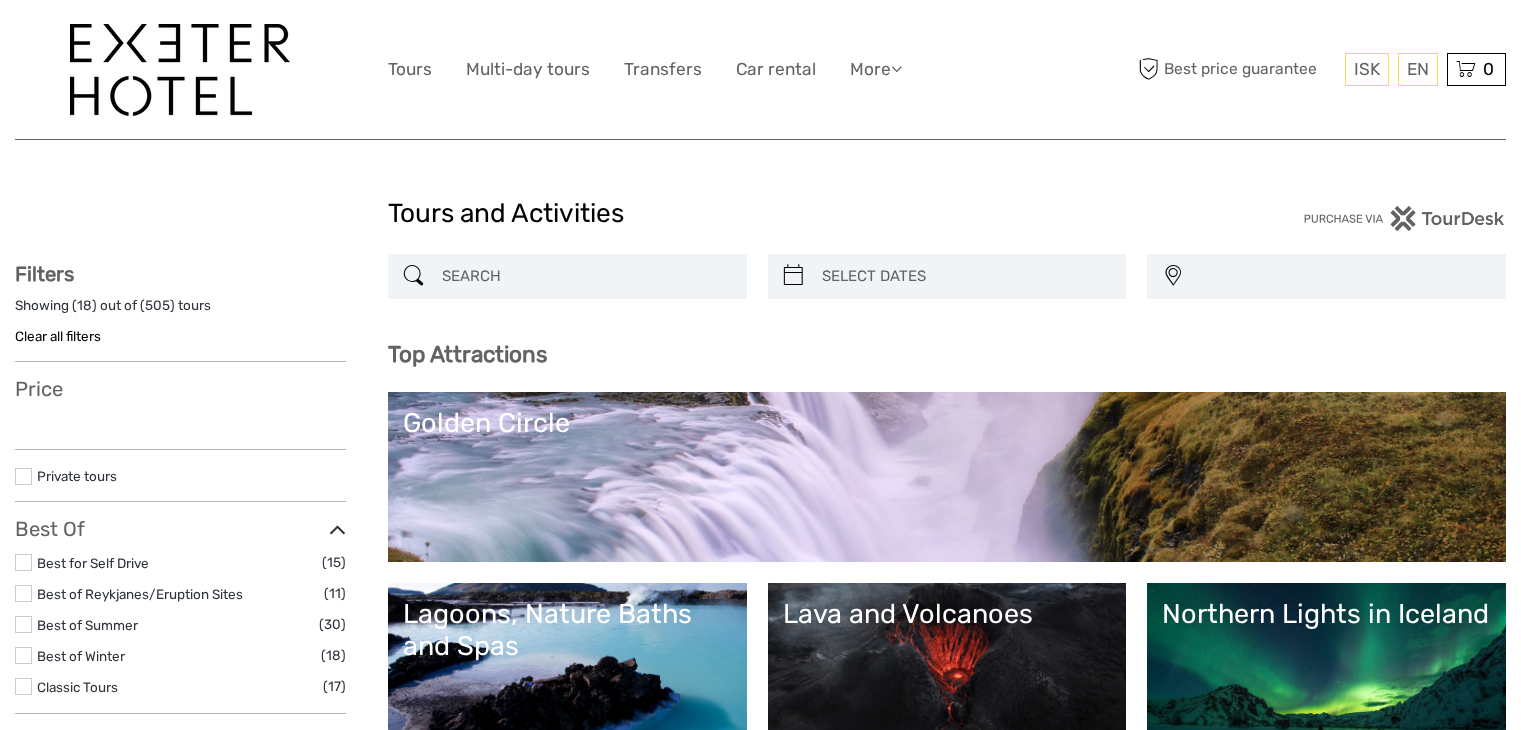 select 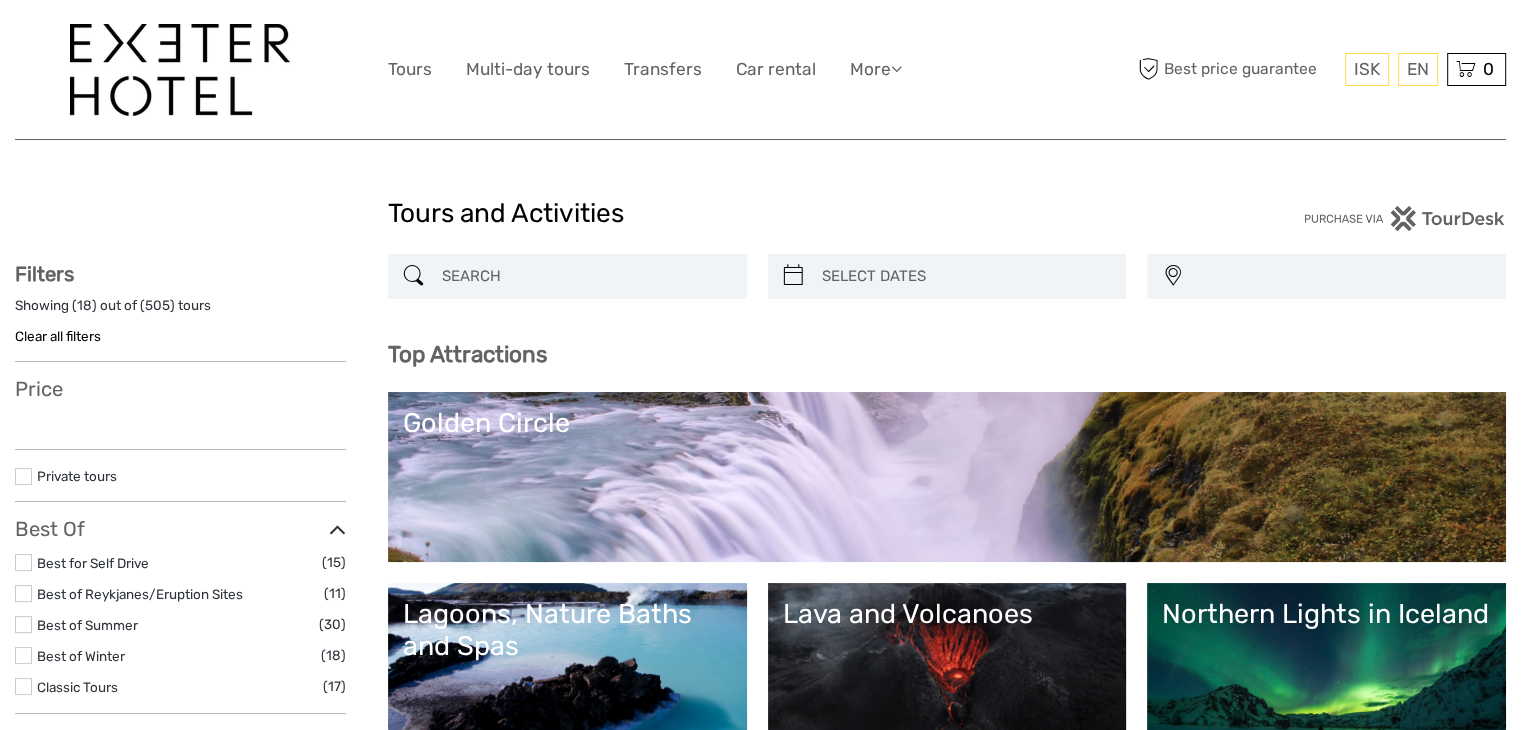 select 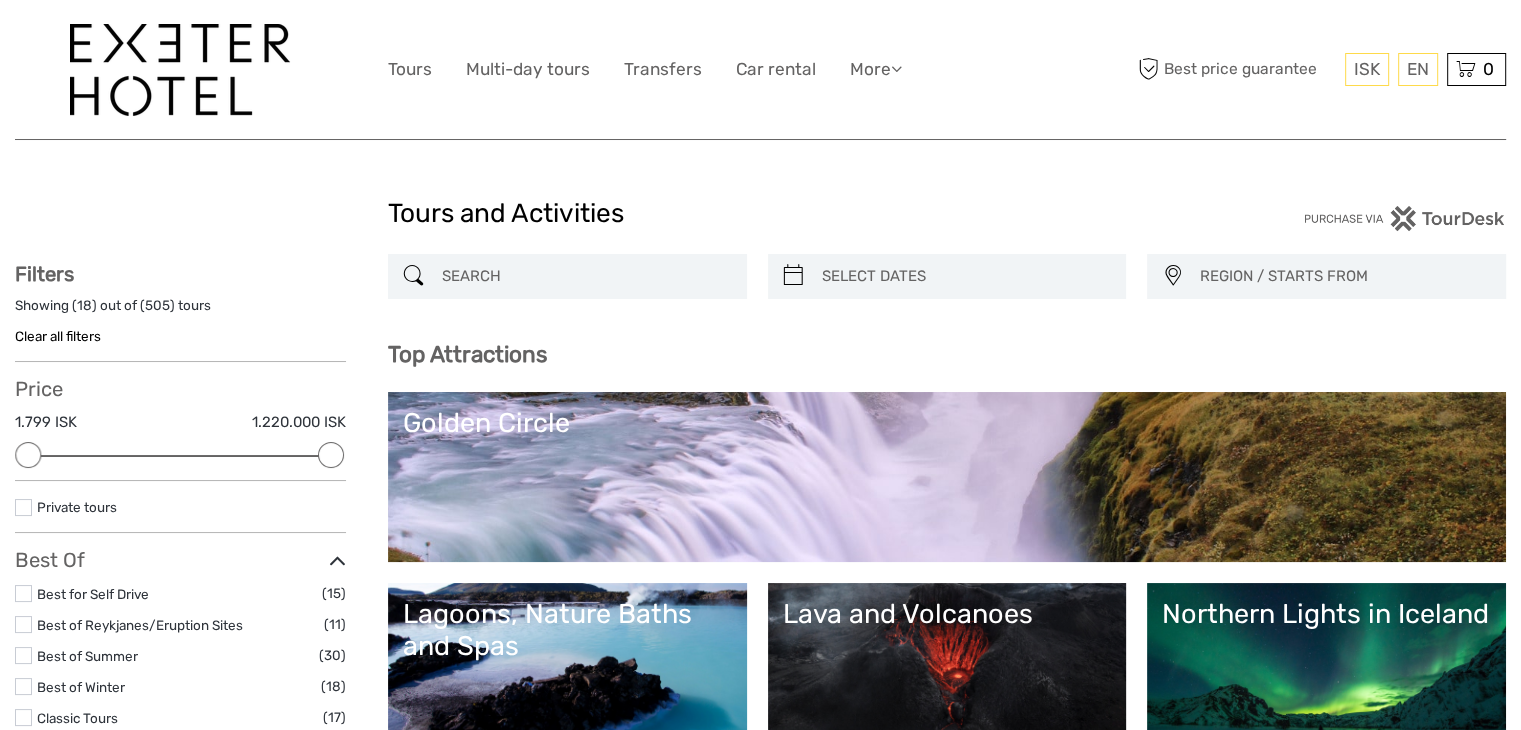 scroll, scrollTop: 0, scrollLeft: 0, axis: both 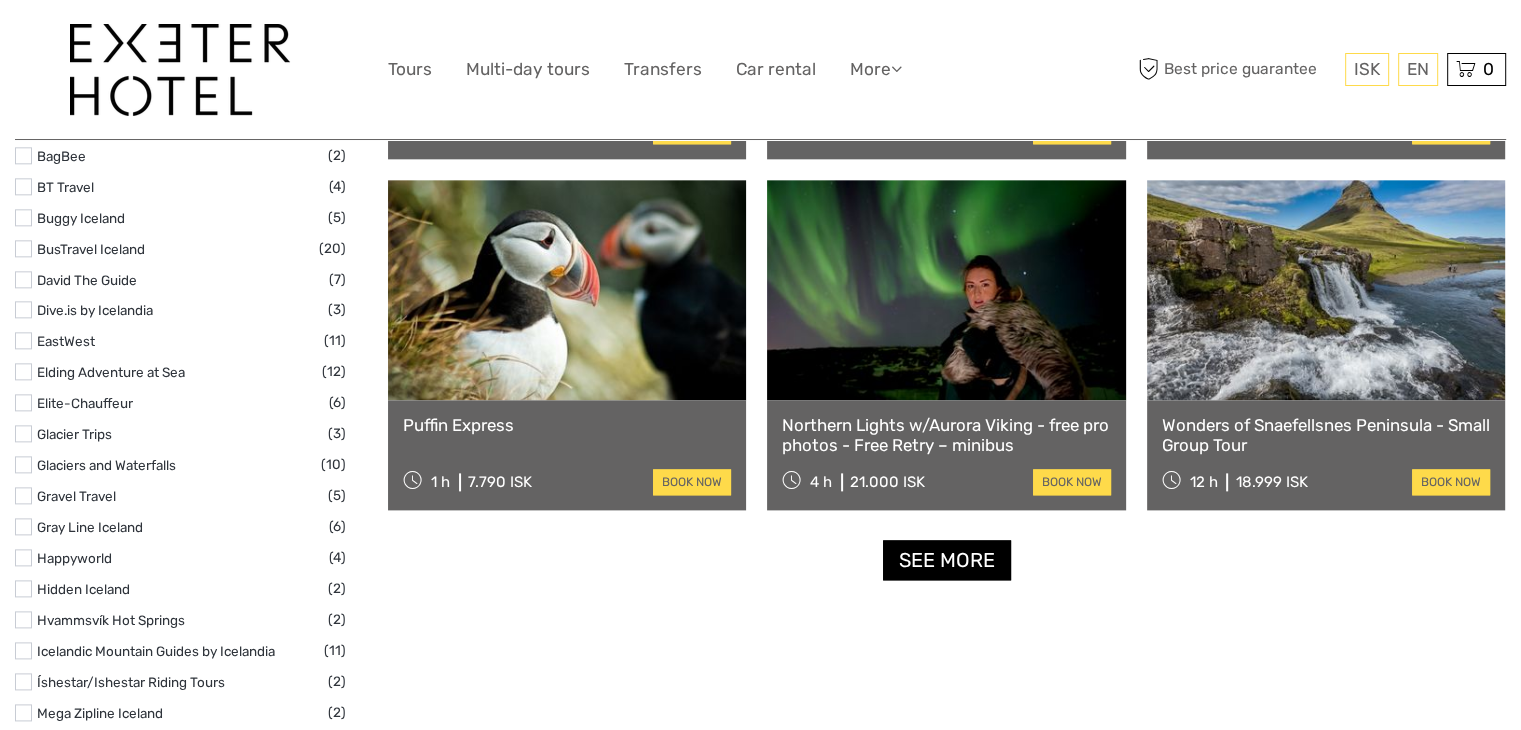click on "See more" at bounding box center (947, 560) 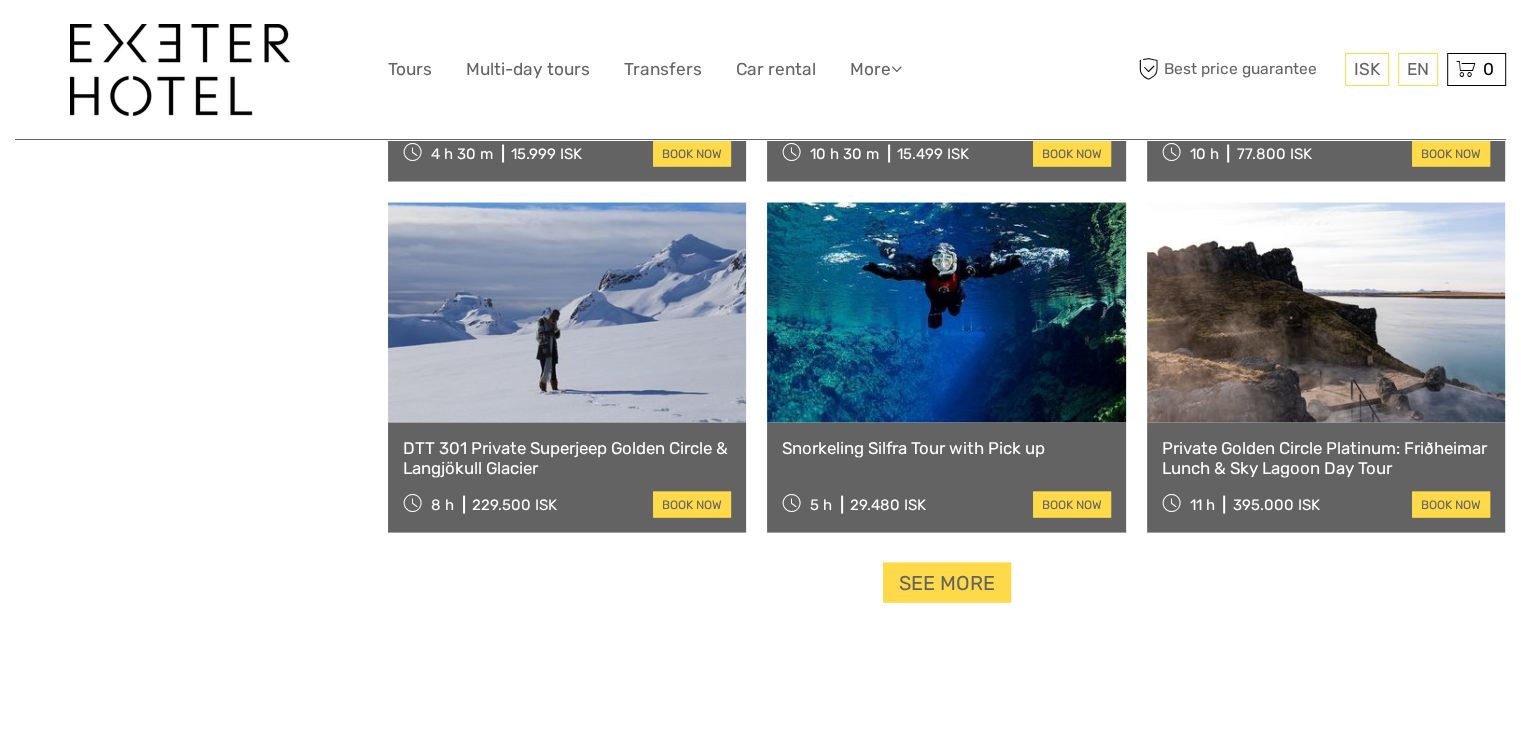 scroll, scrollTop: 4000, scrollLeft: 0, axis: vertical 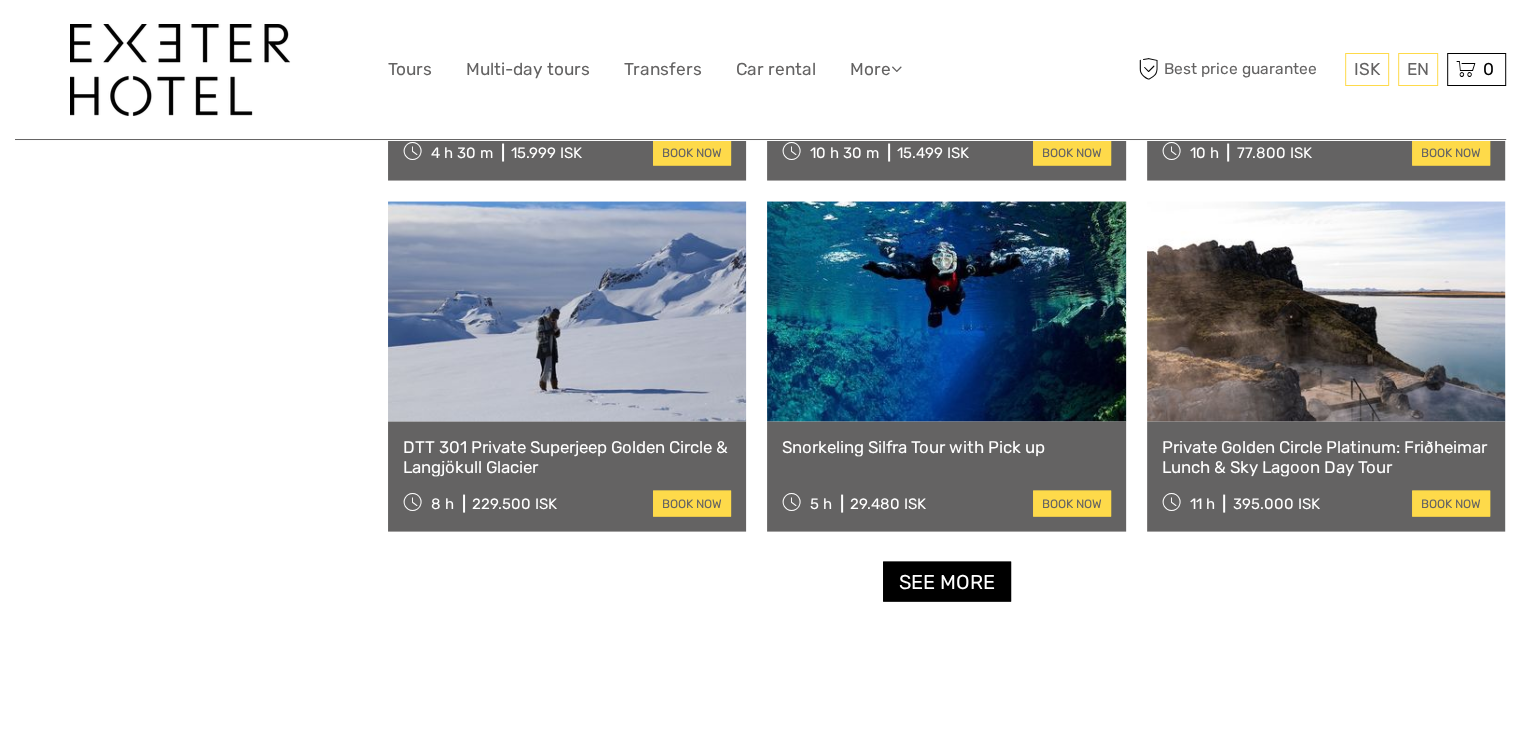 click on "See more" at bounding box center [947, 582] 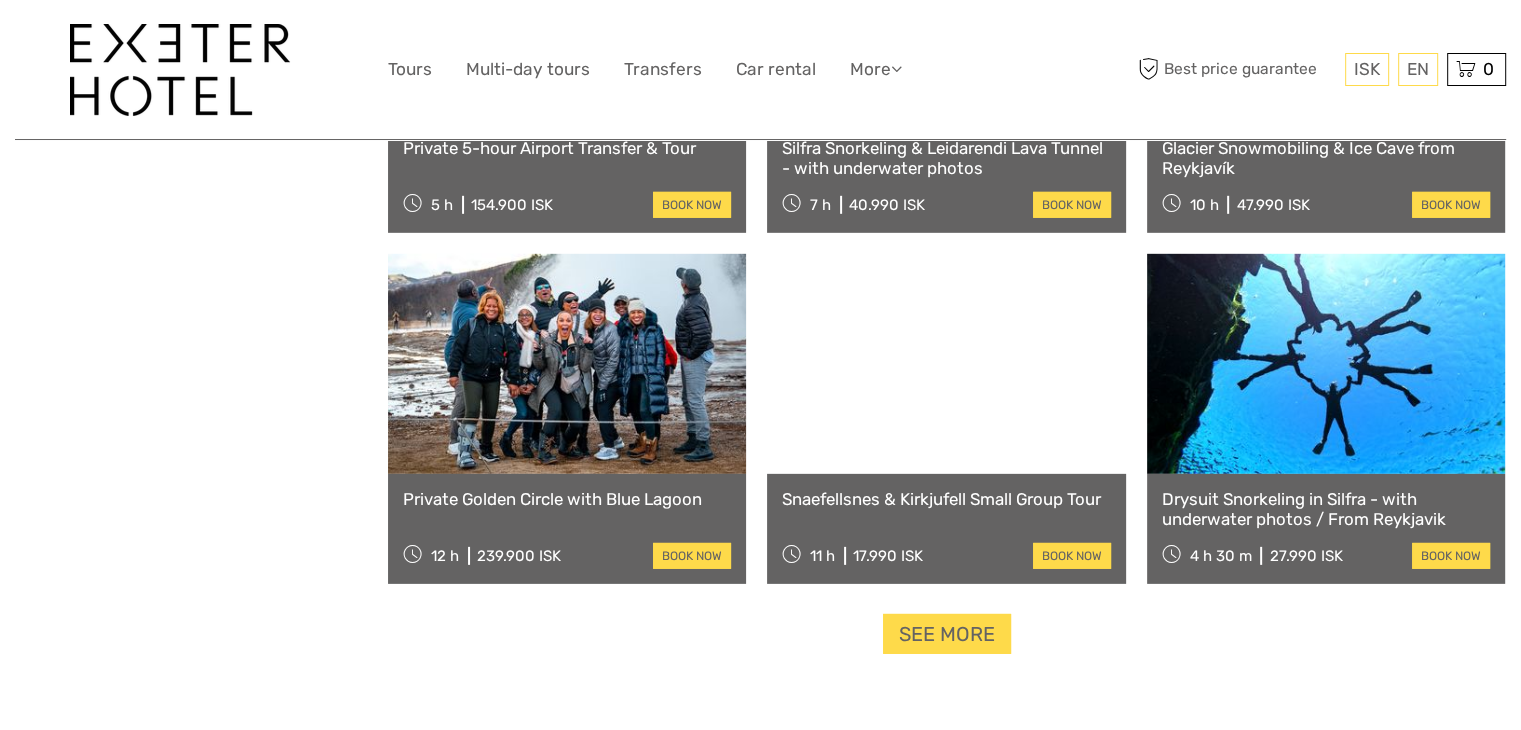 scroll, scrollTop: 6100, scrollLeft: 0, axis: vertical 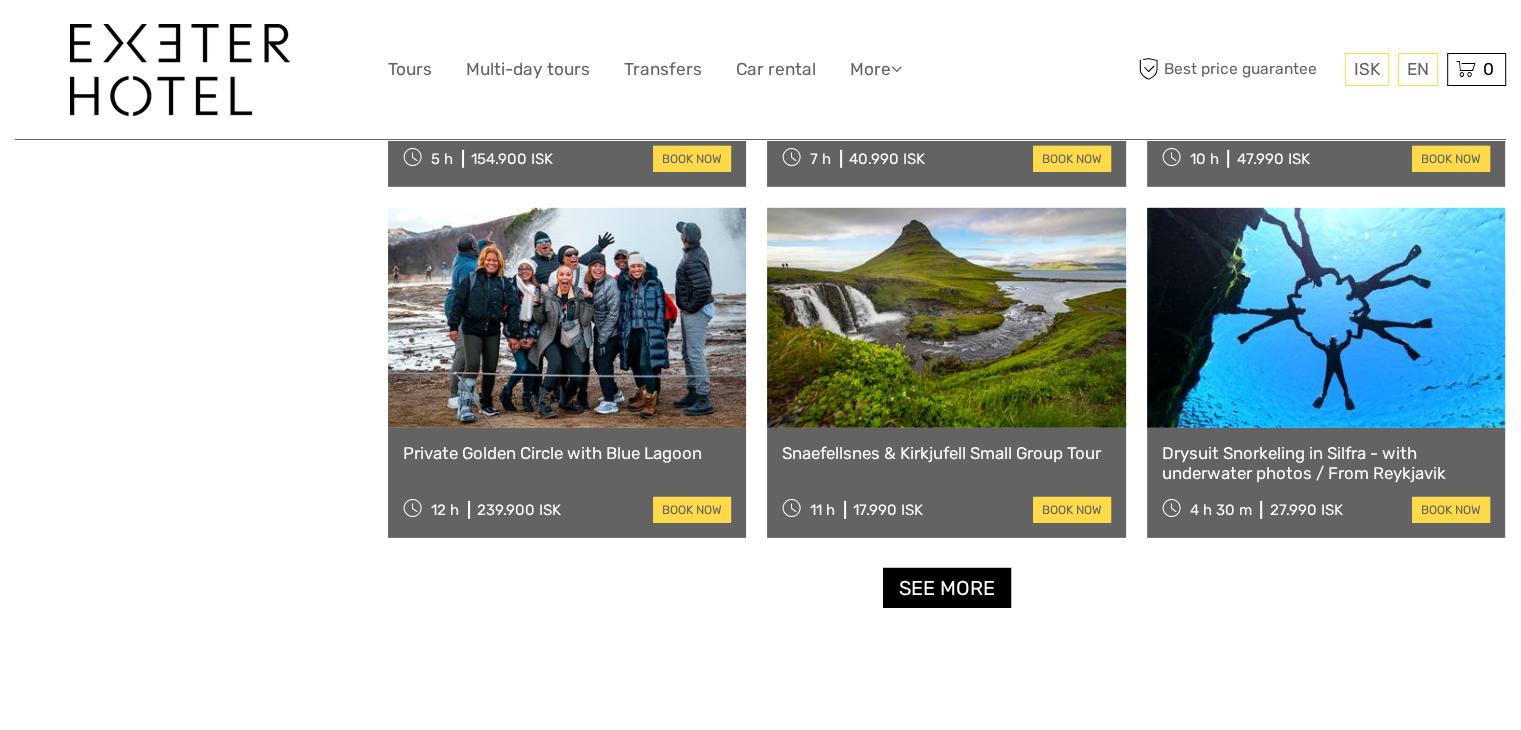 click on "See more" at bounding box center (947, 588) 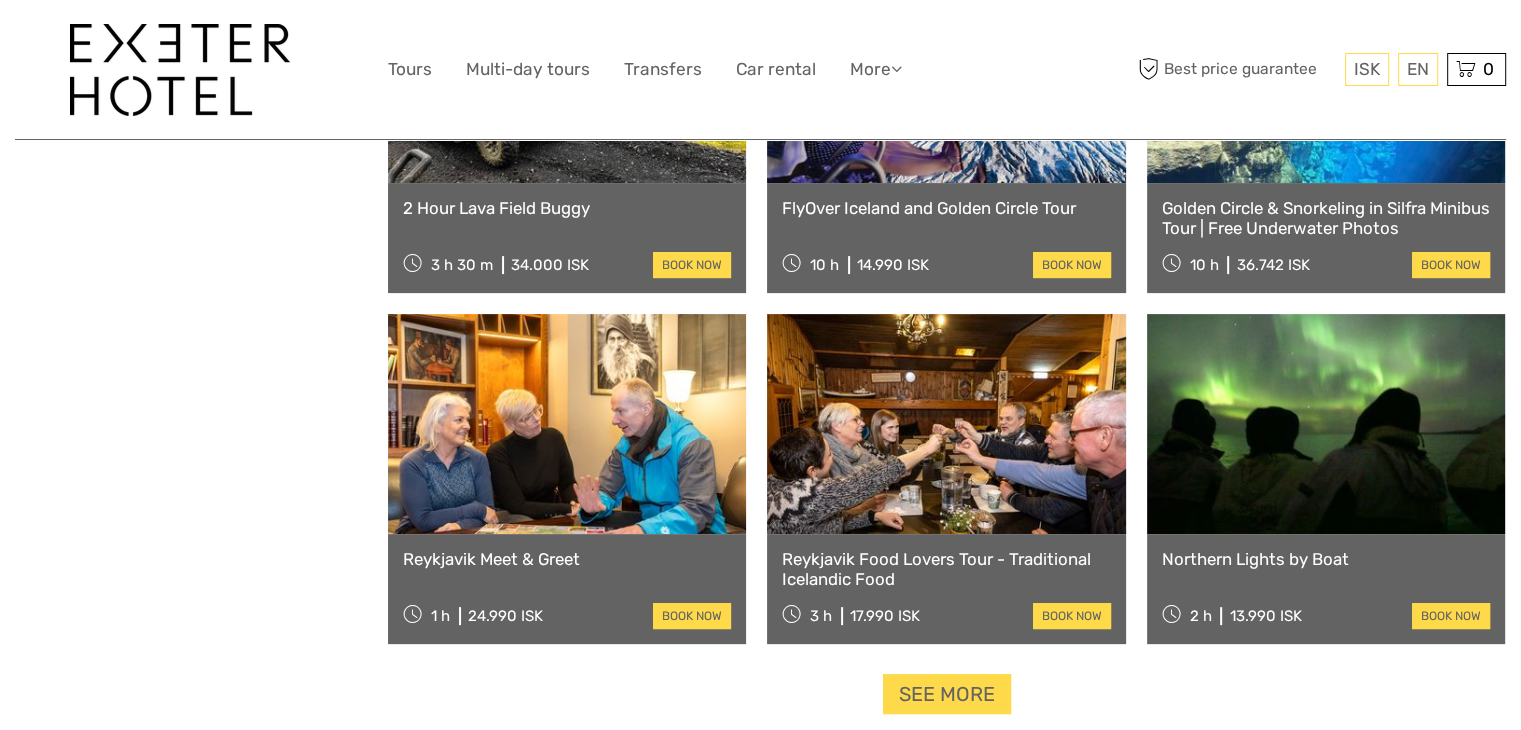 scroll, scrollTop: 8200, scrollLeft: 0, axis: vertical 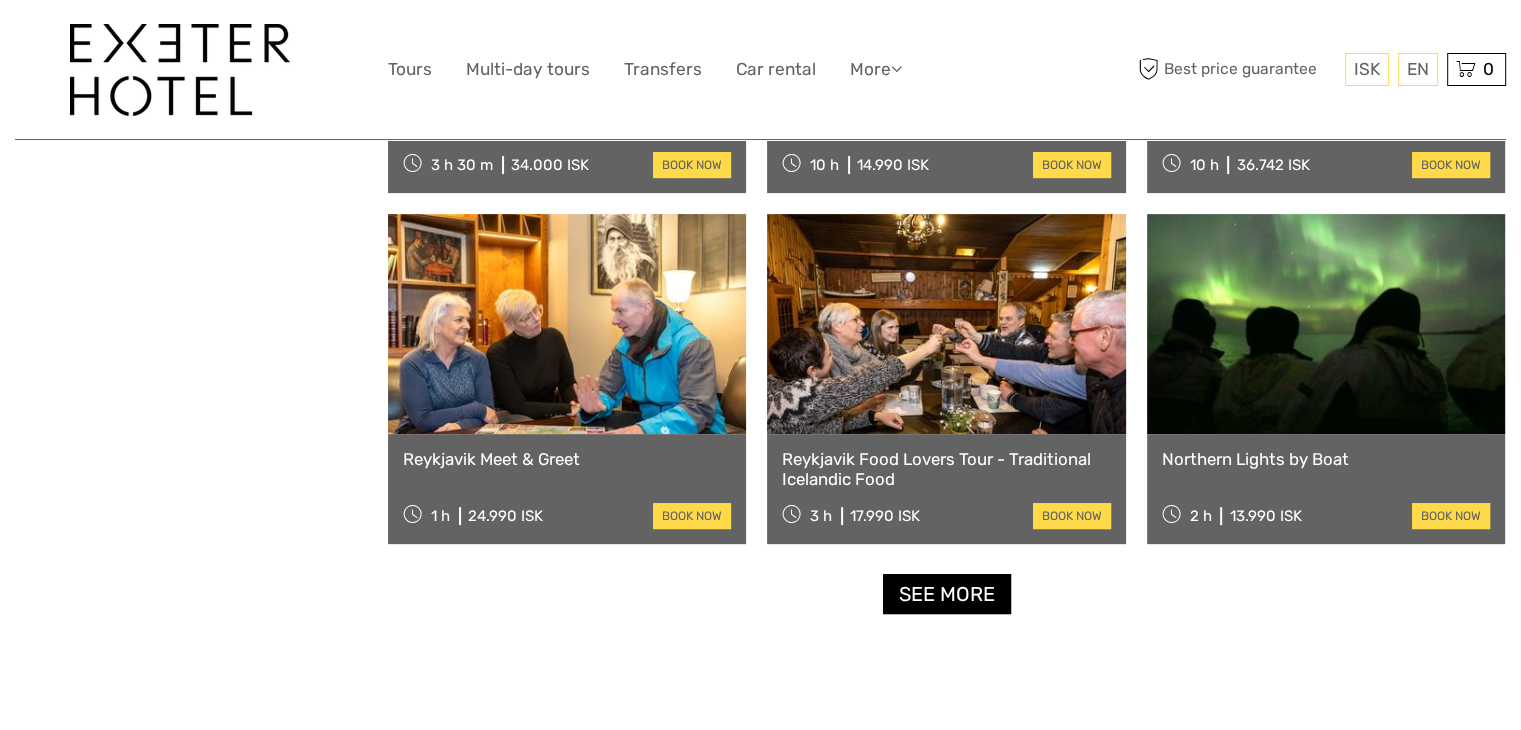 click on "See more" at bounding box center [947, 594] 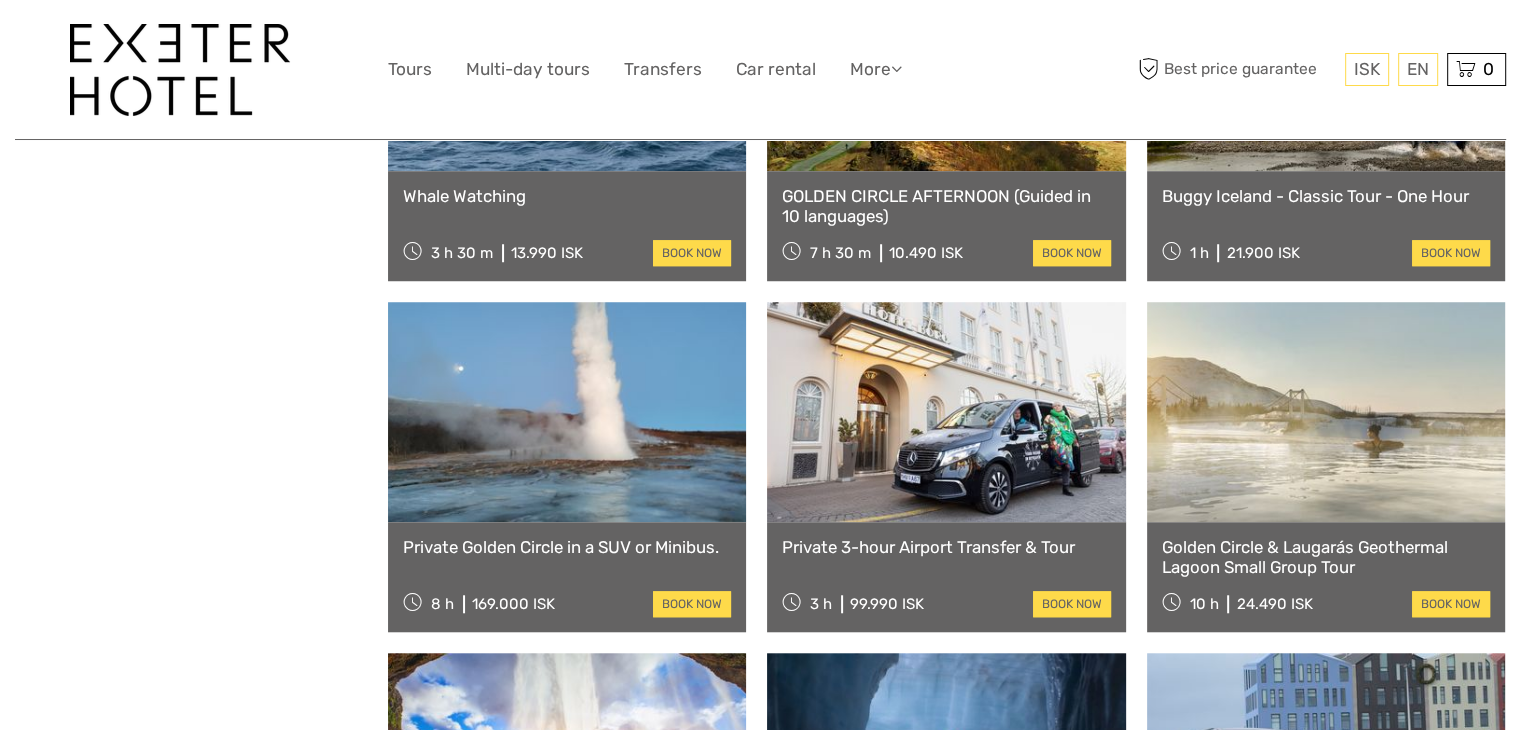 scroll, scrollTop: 9200, scrollLeft: 0, axis: vertical 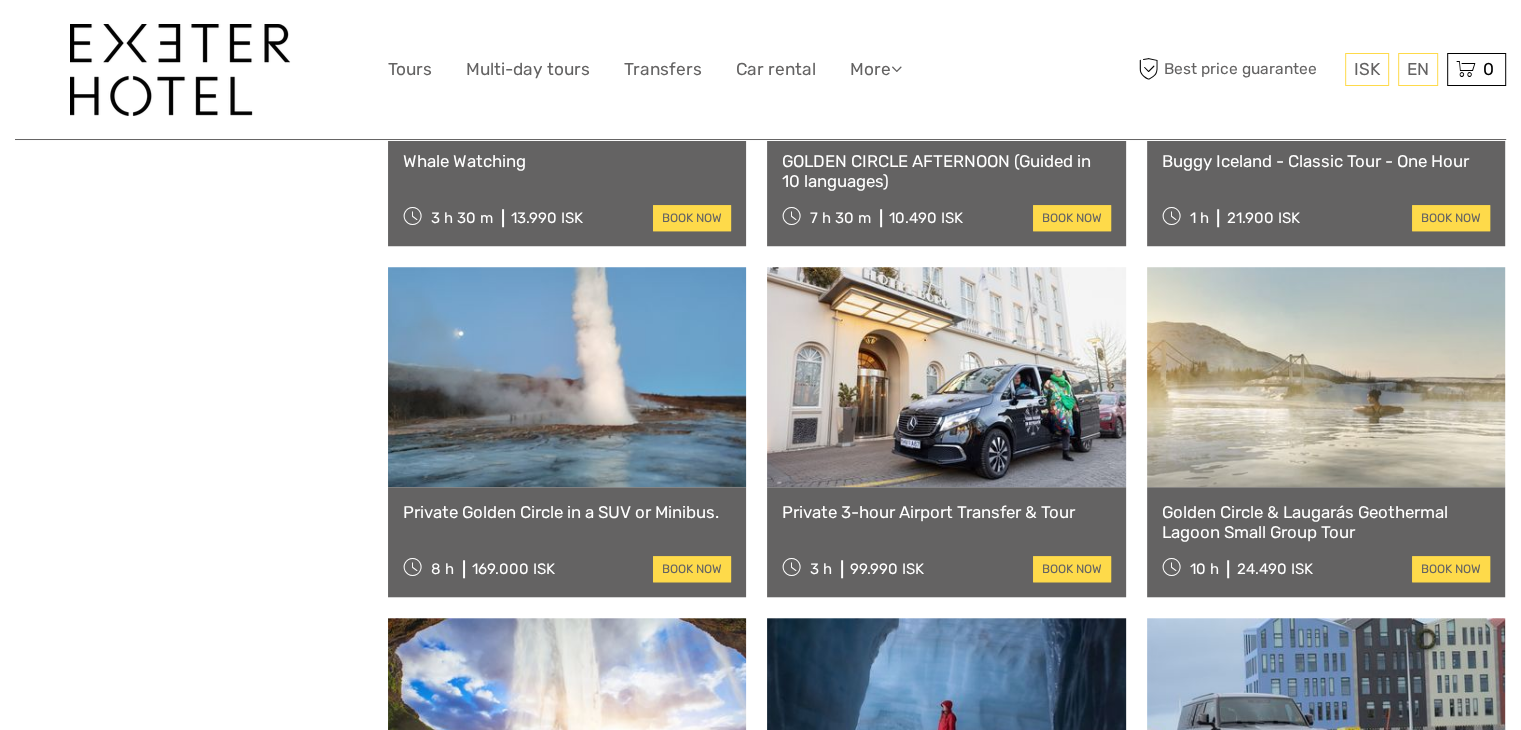 click on "Private Golden Circle in a SUV or Minibus." at bounding box center (567, 512) 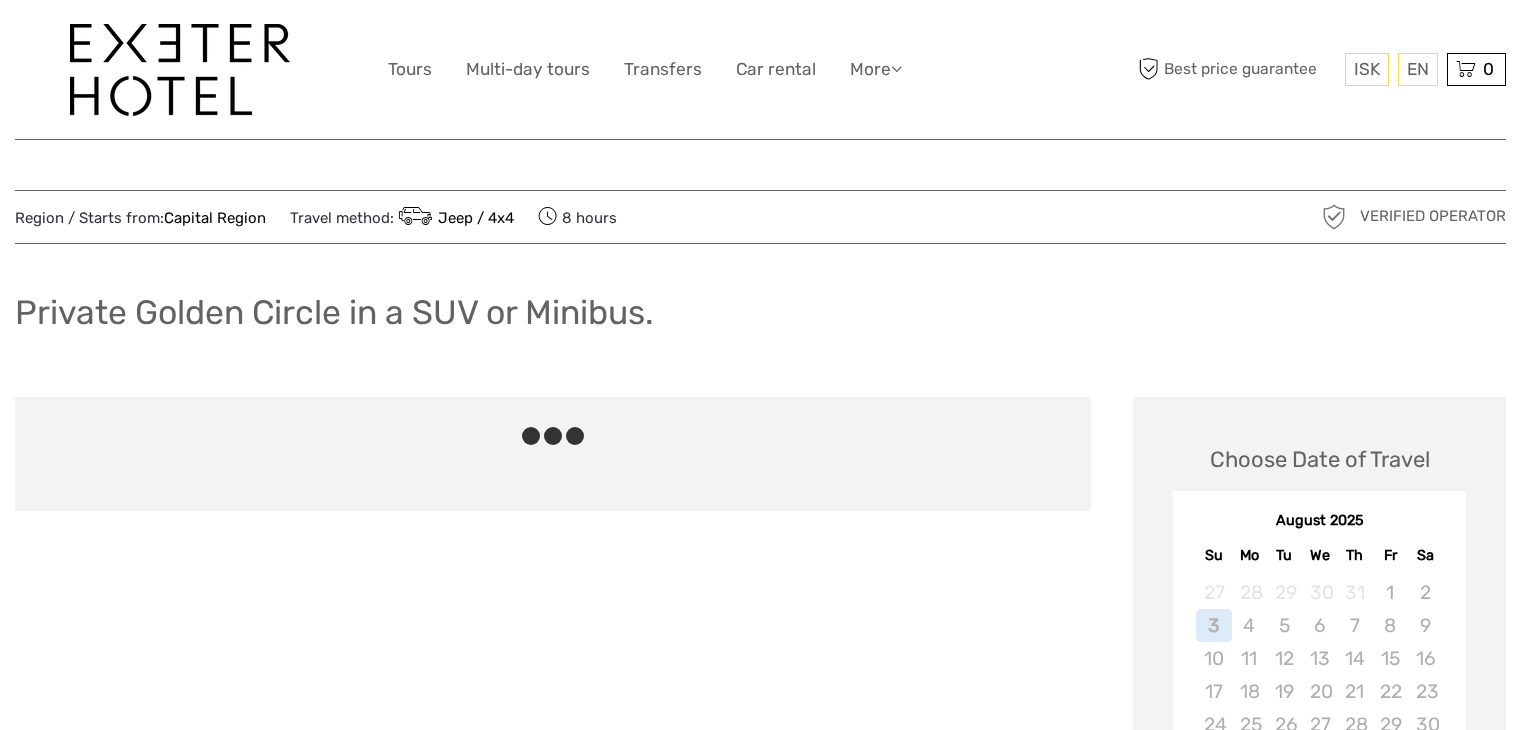 scroll, scrollTop: 0, scrollLeft: 0, axis: both 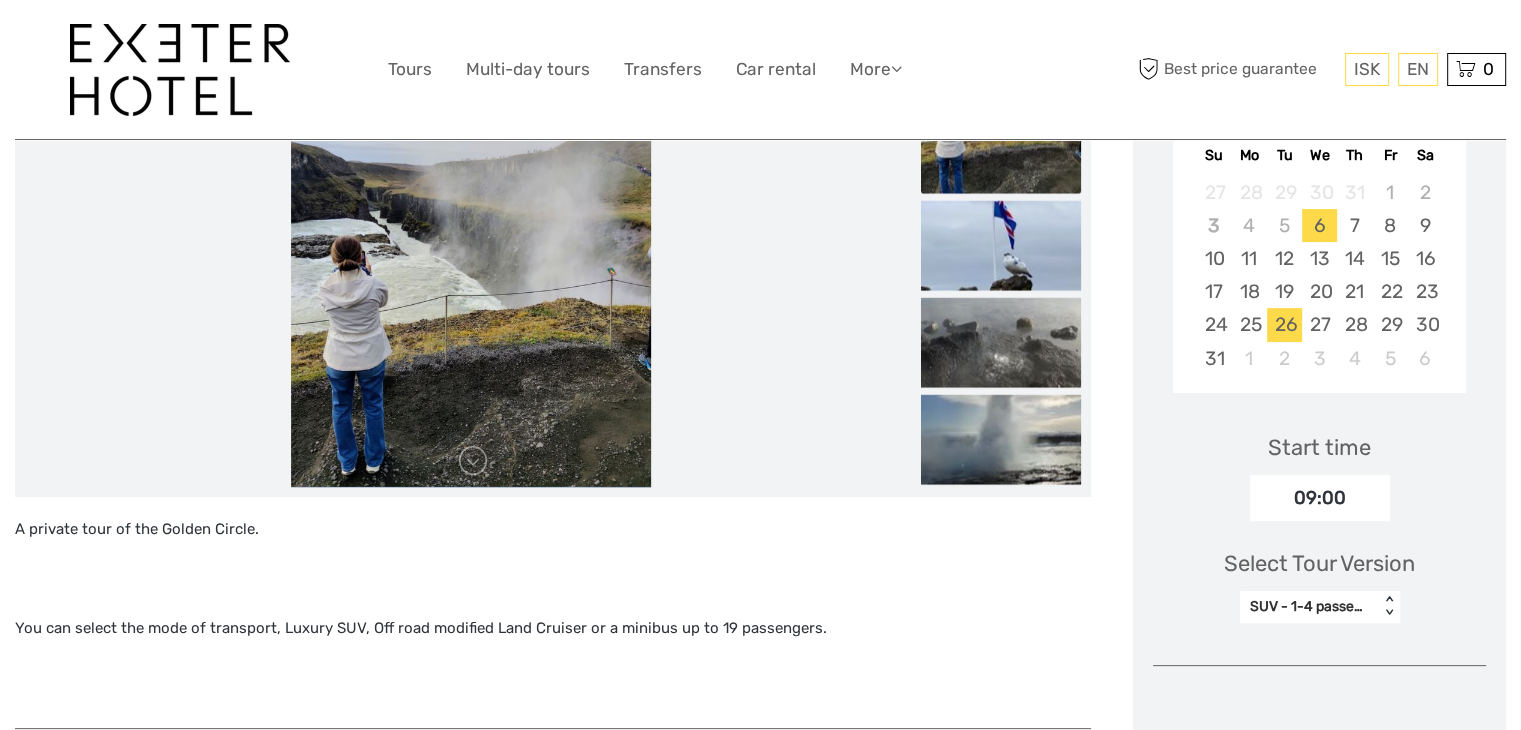 click on "26" at bounding box center (1284, 324) 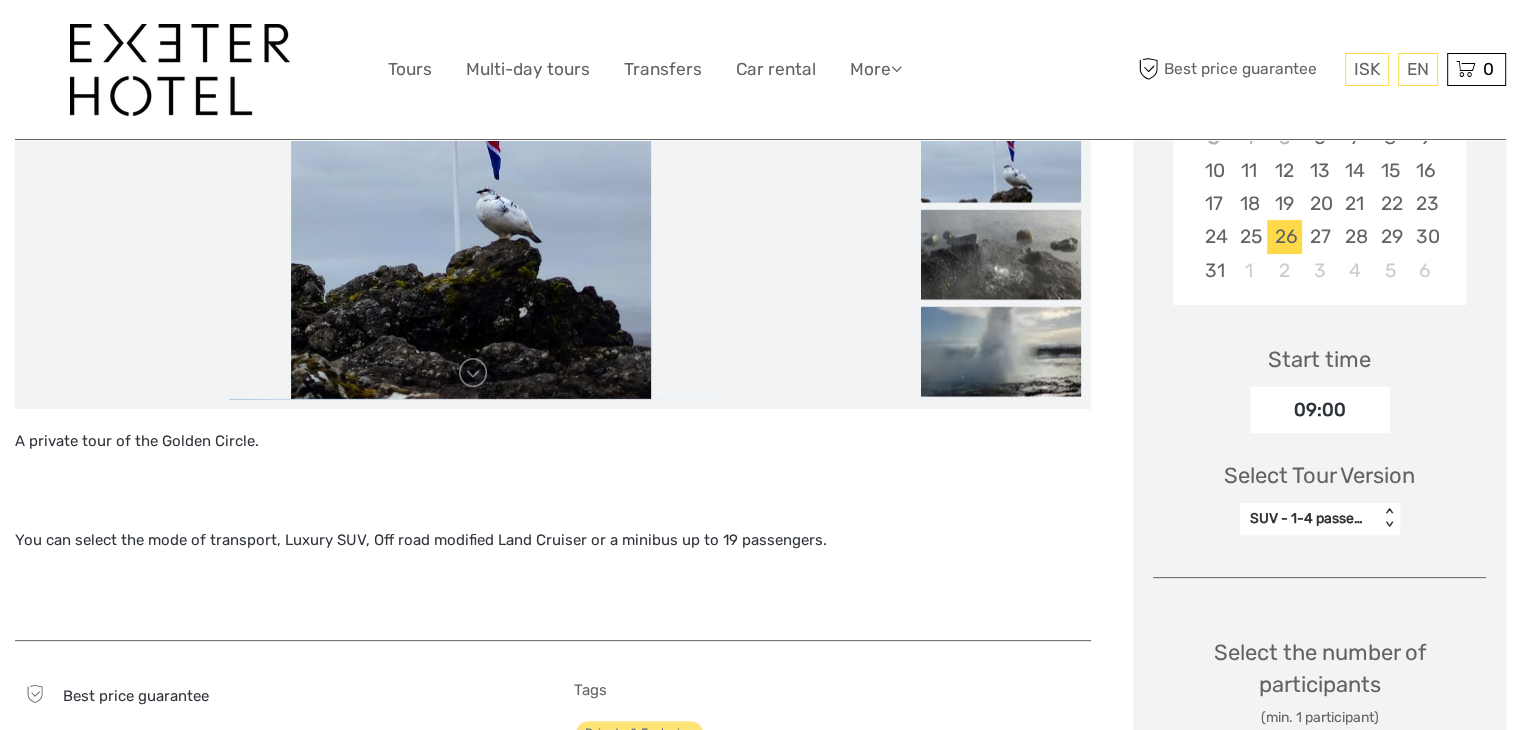 scroll, scrollTop: 500, scrollLeft: 0, axis: vertical 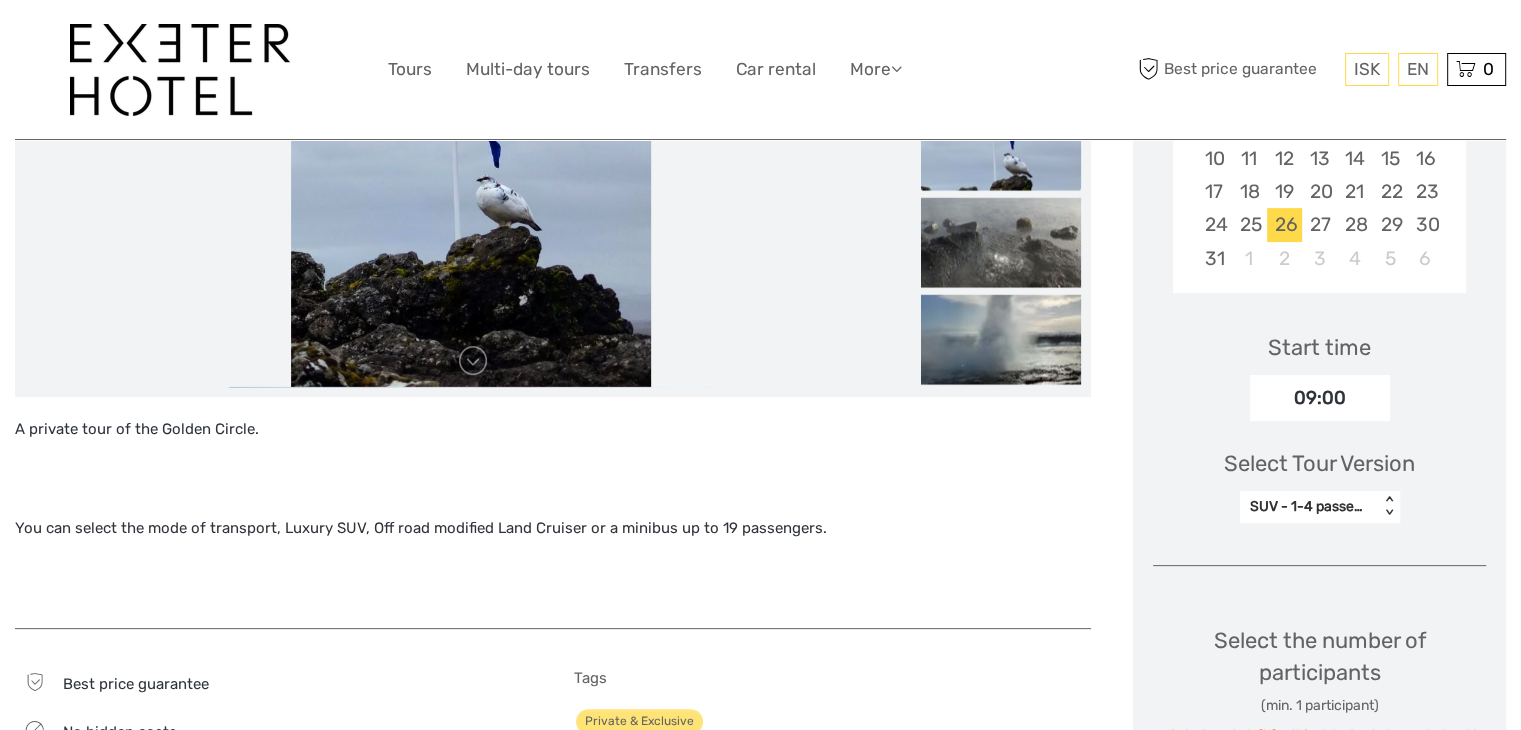 click on "09:00" at bounding box center (1320, 398) 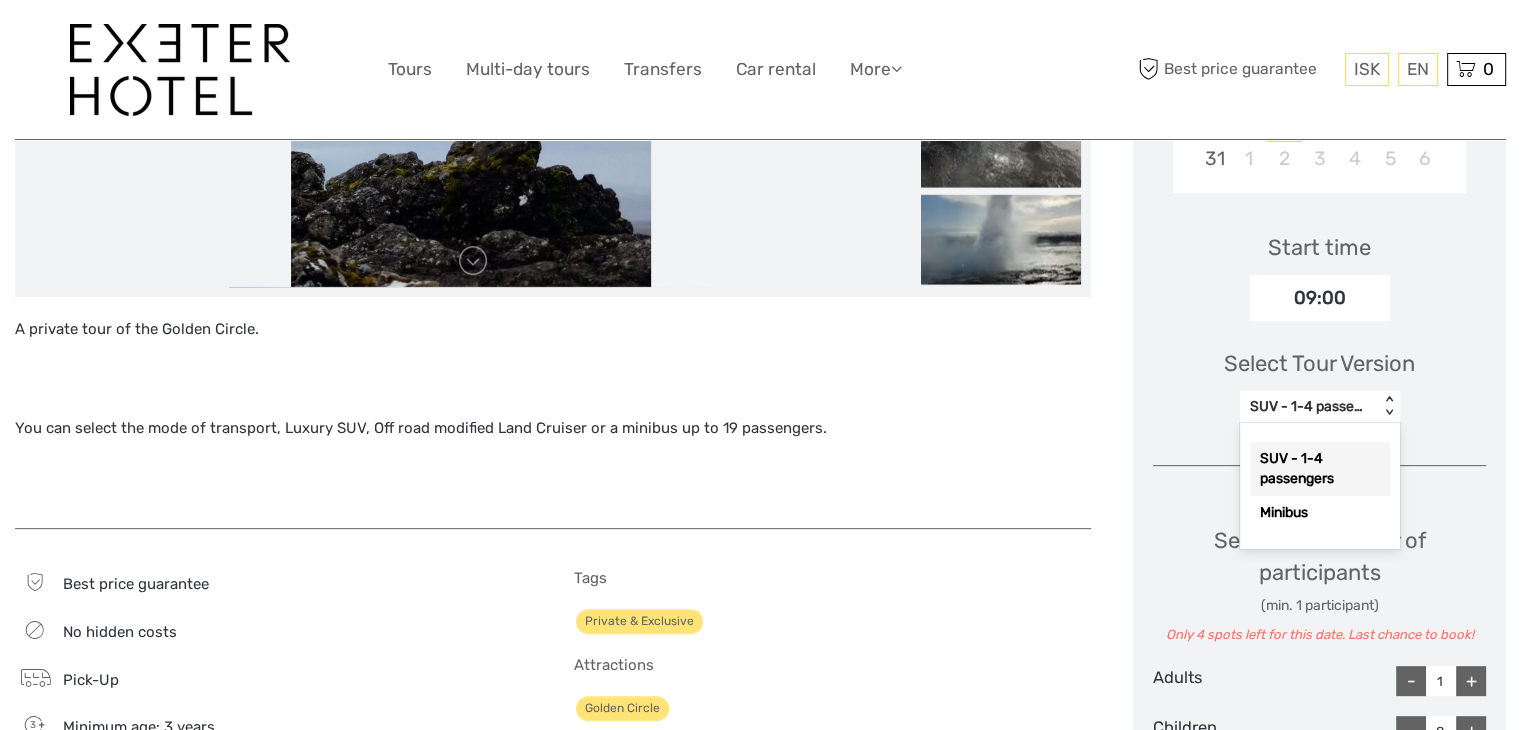 click on "< >" at bounding box center (1389, 406) 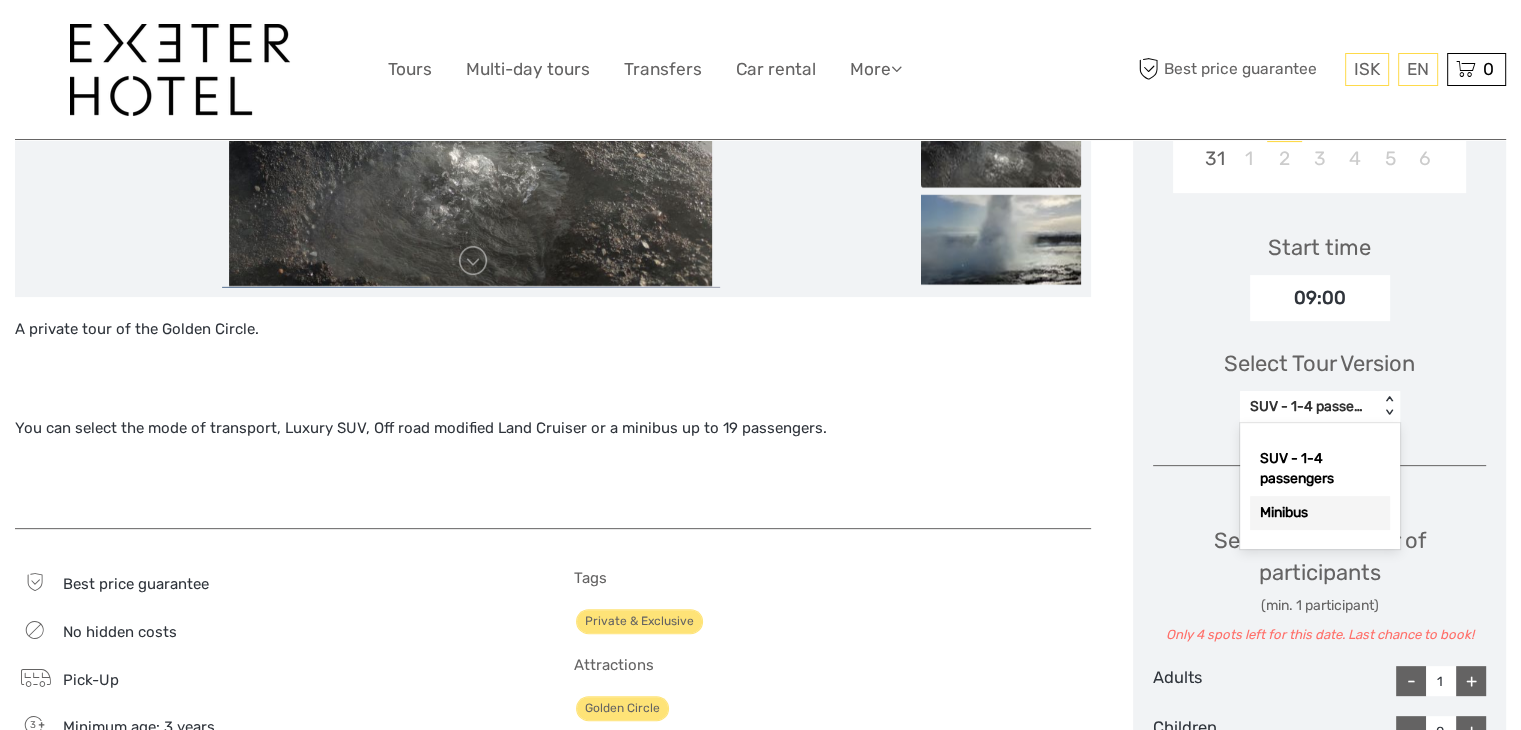 drag, startPoint x: 1294, startPoint y: 510, endPoint x: 1311, endPoint y: 500, distance: 19.723083 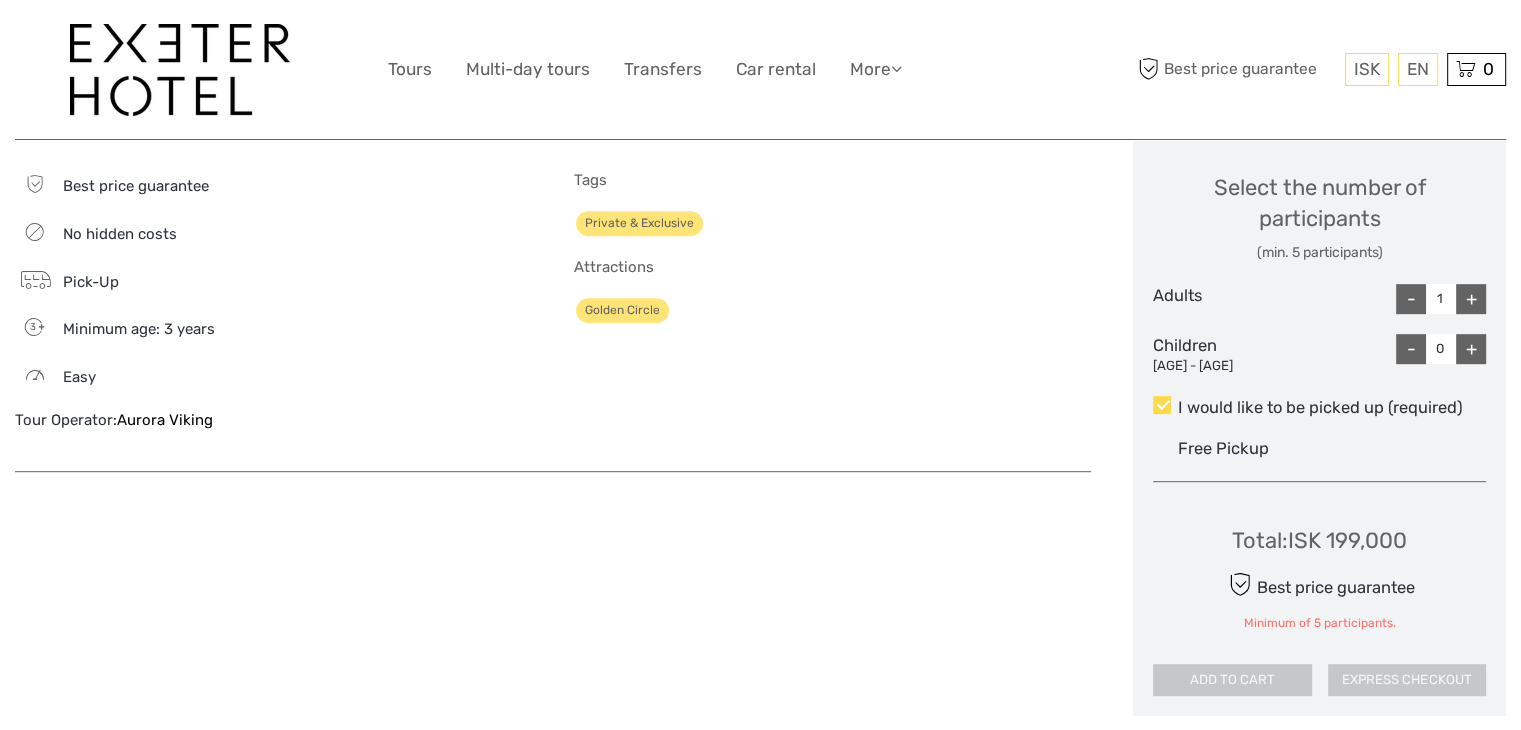 scroll, scrollTop: 1000, scrollLeft: 0, axis: vertical 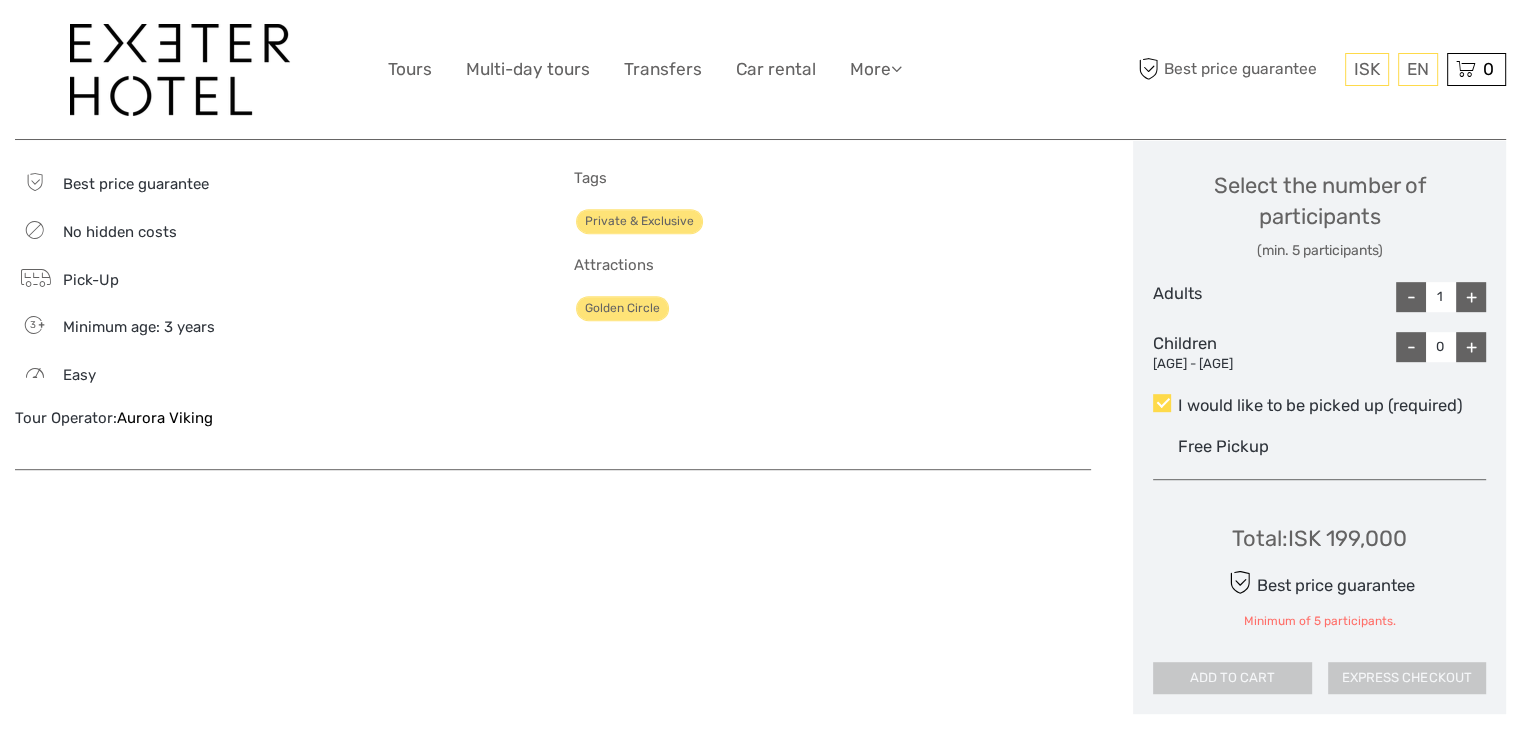 click on "+" at bounding box center [1471, 297] 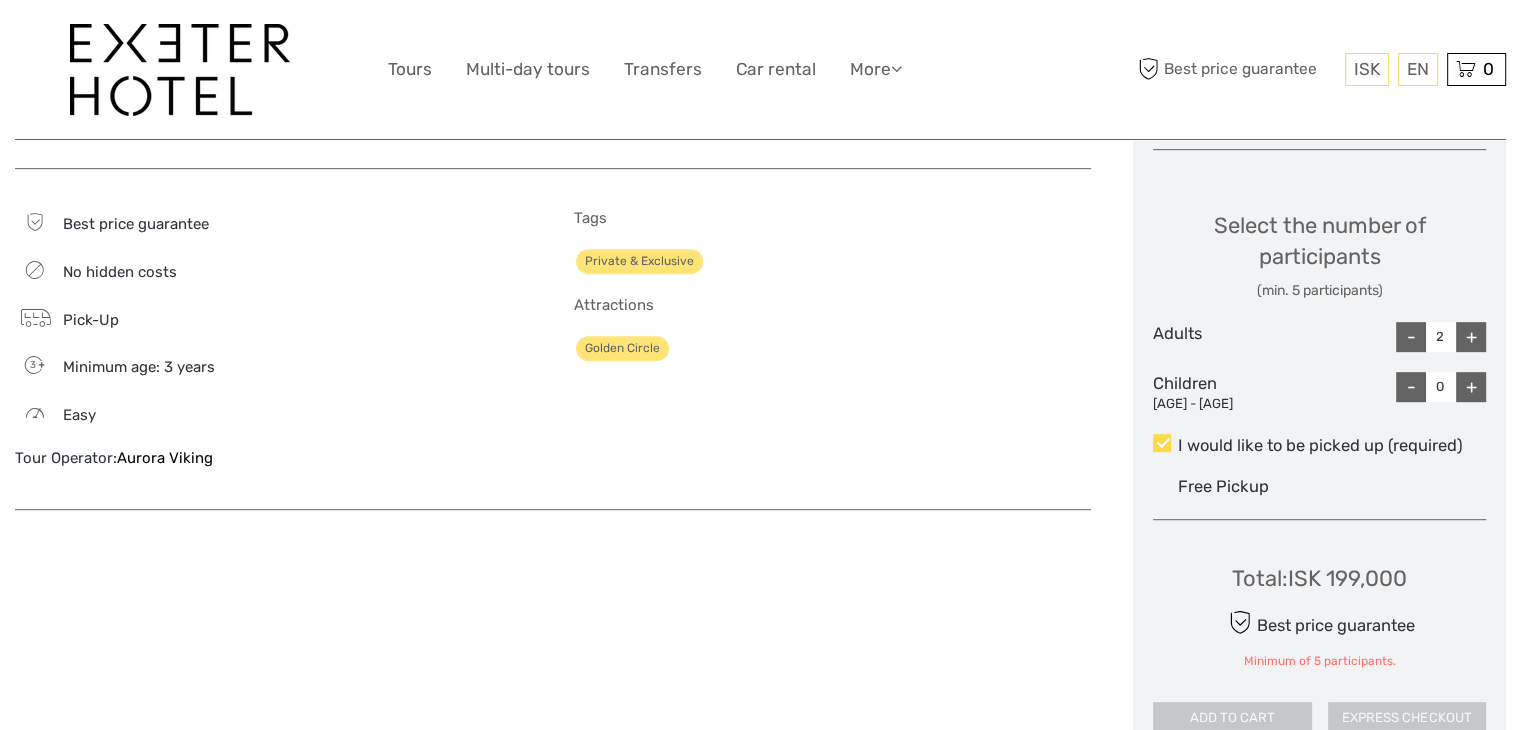 scroll, scrollTop: 800, scrollLeft: 0, axis: vertical 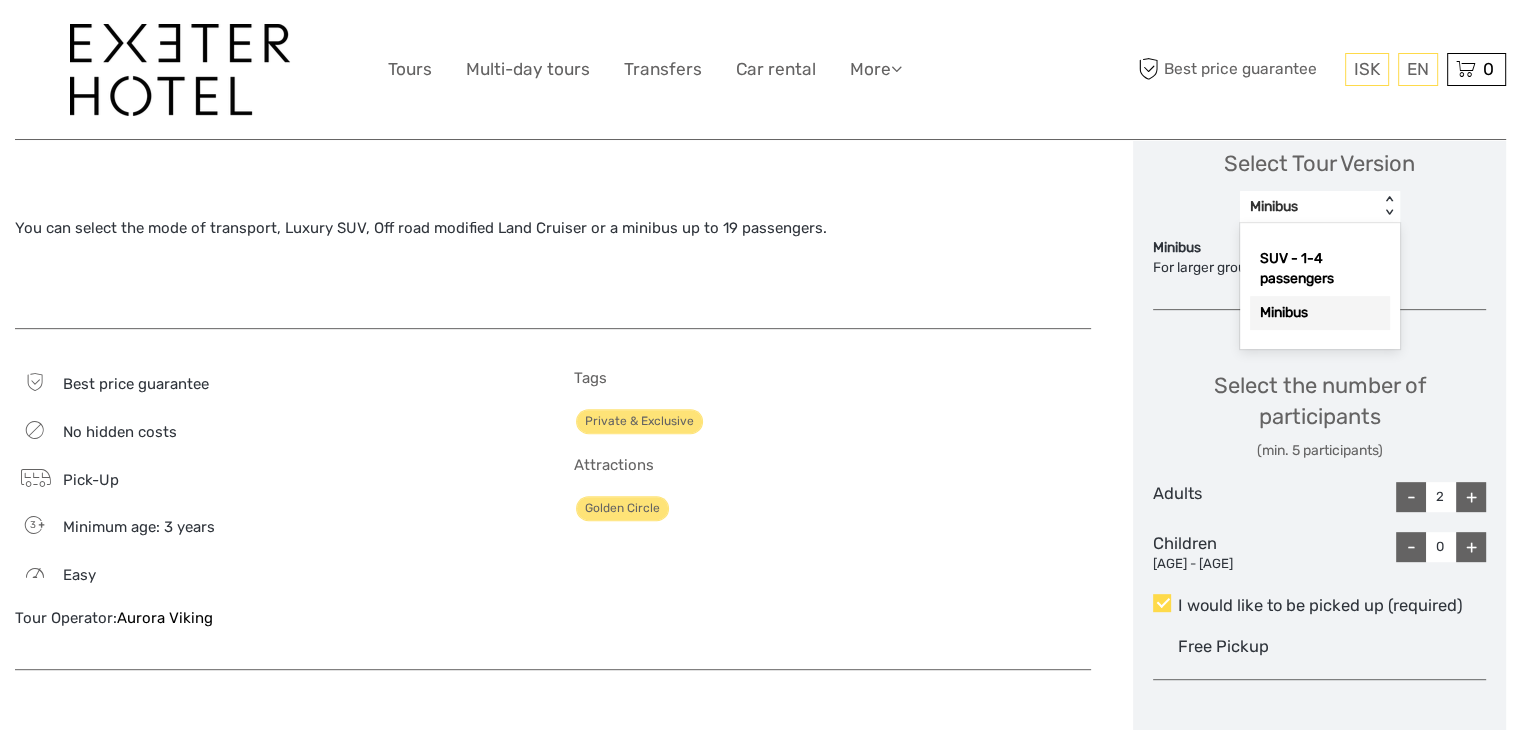 click on "< >" at bounding box center (1389, 206) 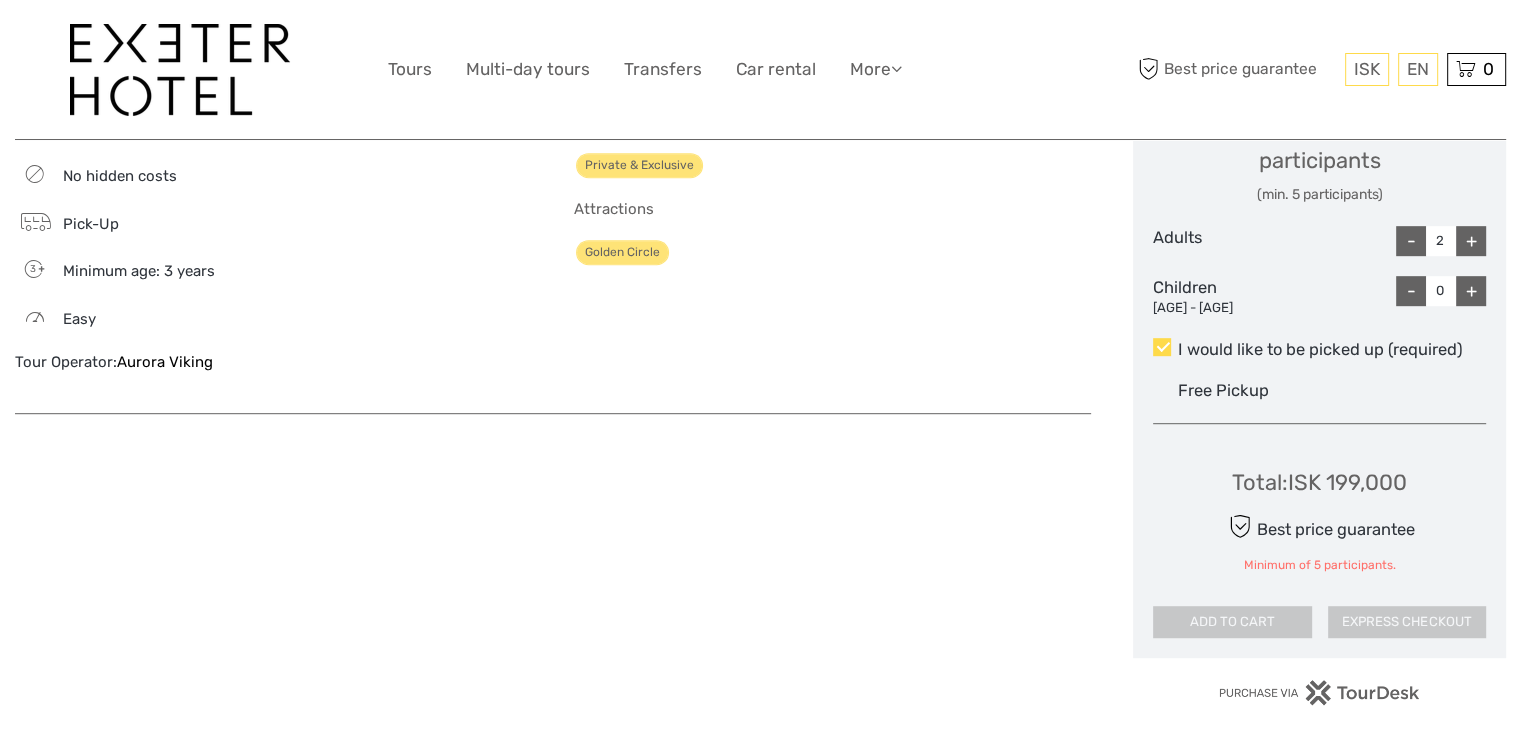scroll, scrollTop: 1100, scrollLeft: 0, axis: vertical 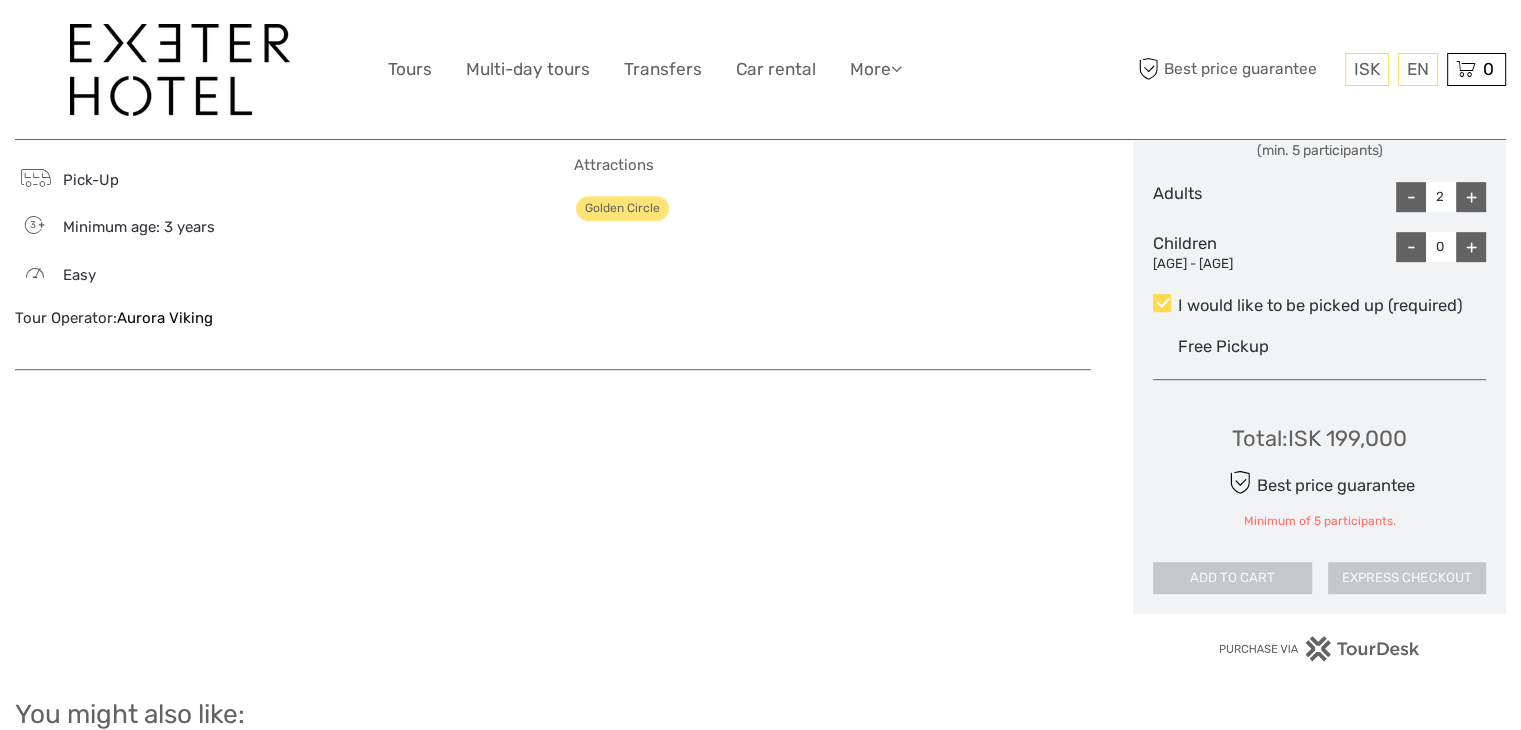 click on "Minimum of 5 participants." at bounding box center [1320, 521] 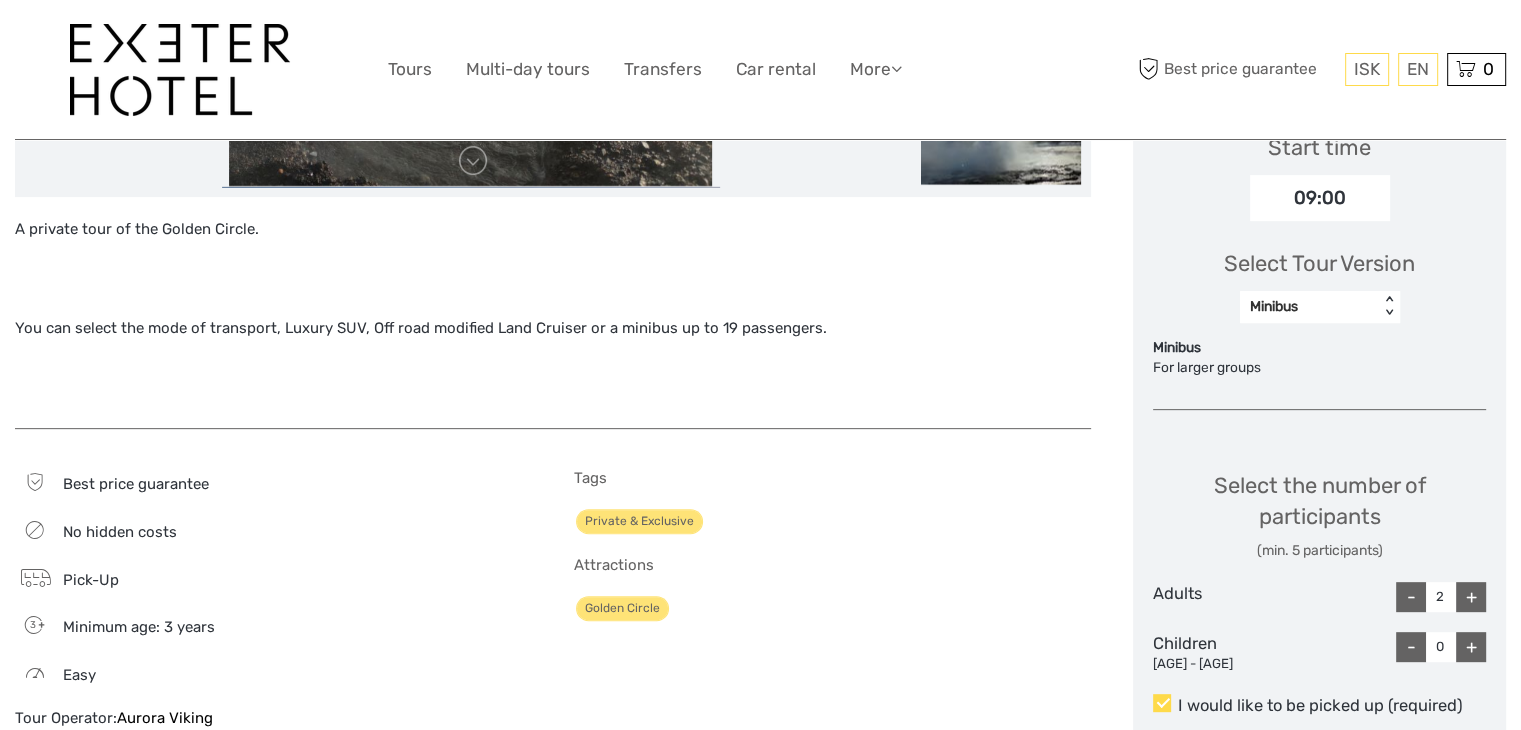 scroll, scrollTop: 700, scrollLeft: 0, axis: vertical 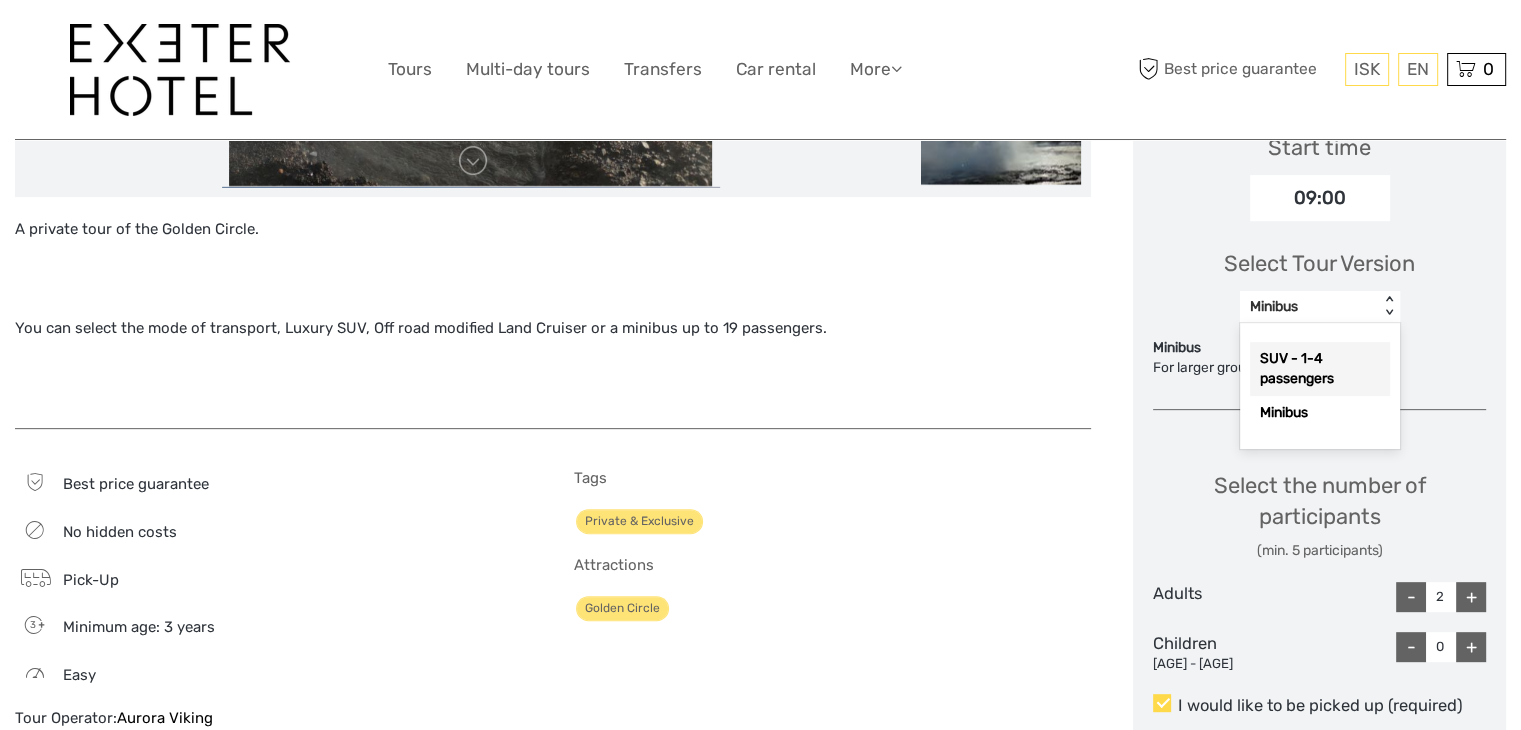 click on "SUV - 1-4 passengers" at bounding box center [1320, 369] 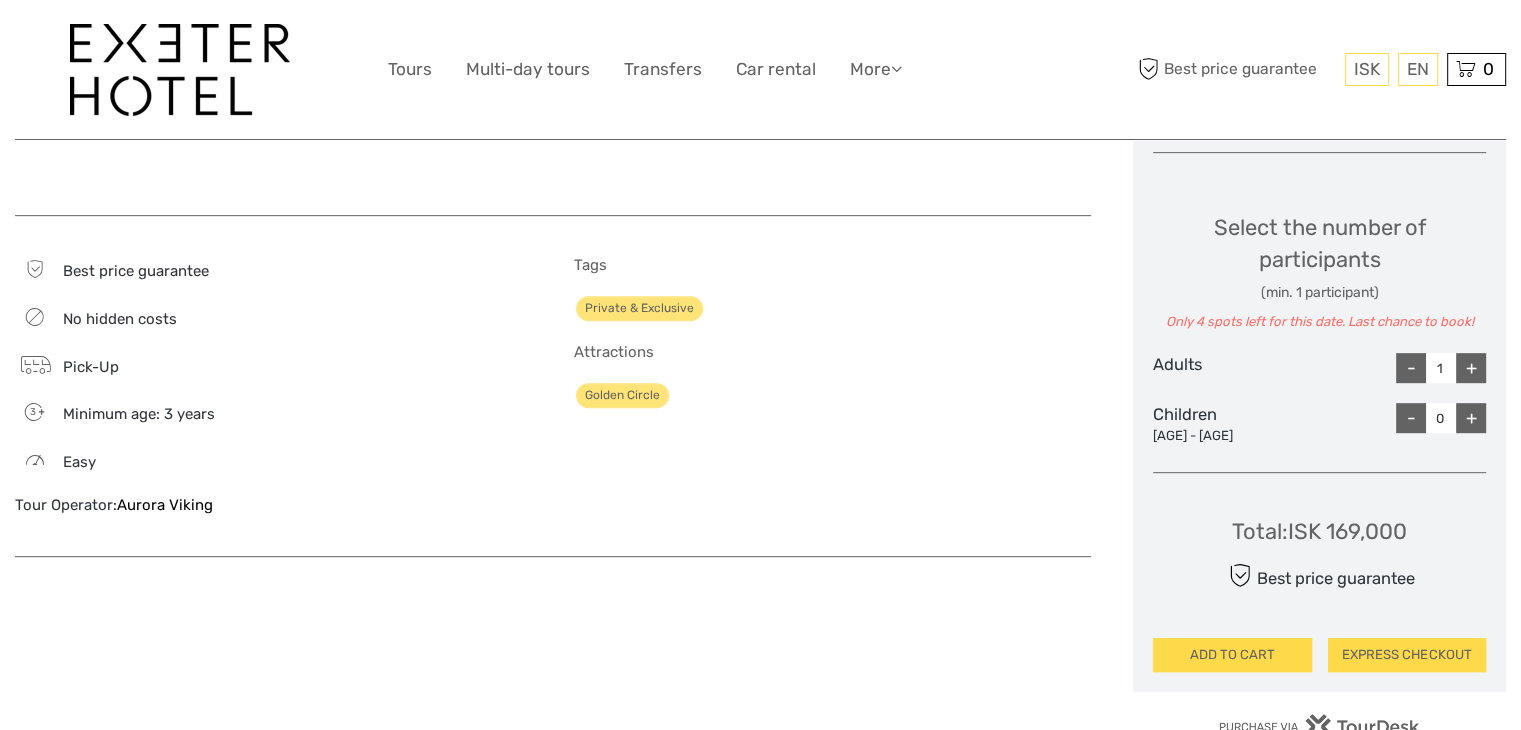 scroll, scrollTop: 1000, scrollLeft: 0, axis: vertical 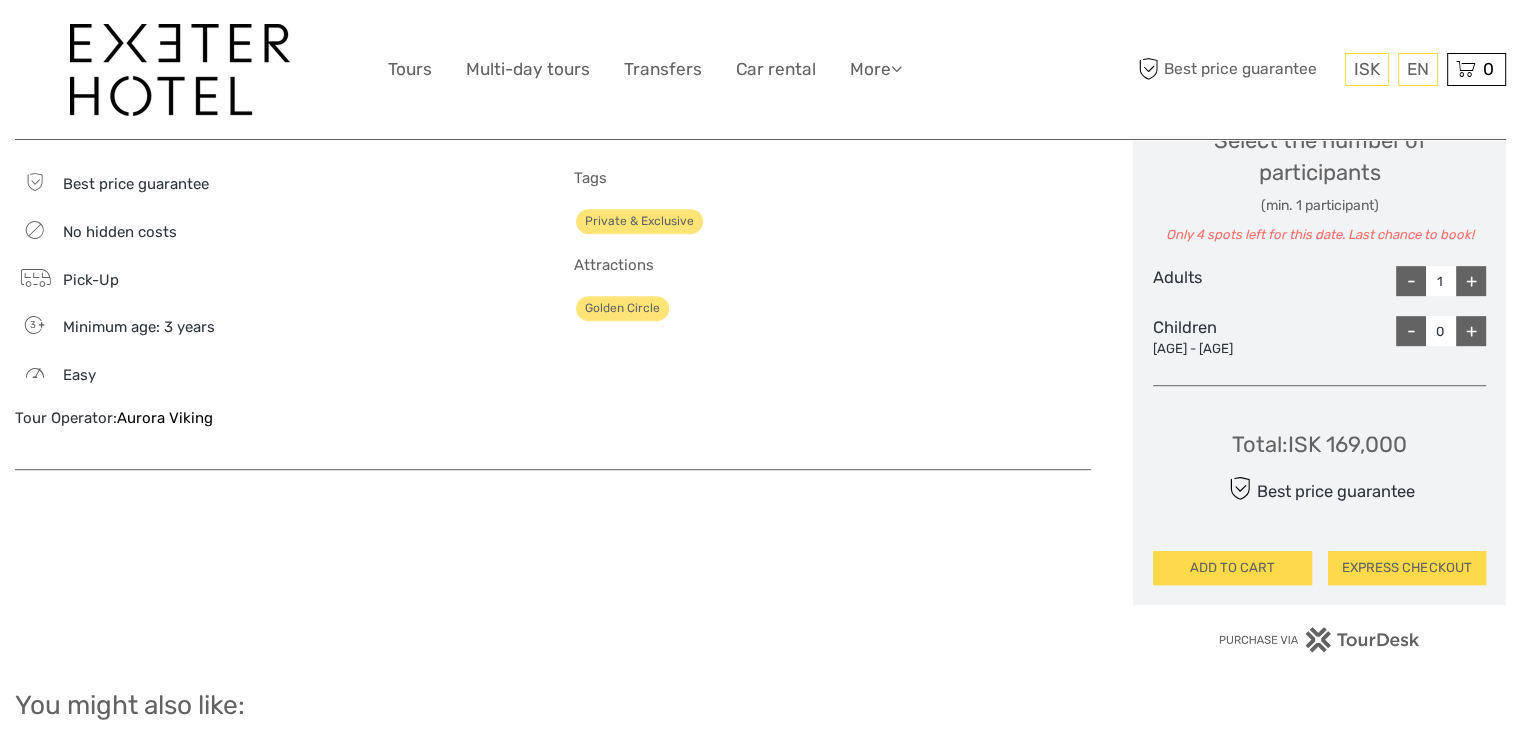 click on "+" at bounding box center [1471, 281] 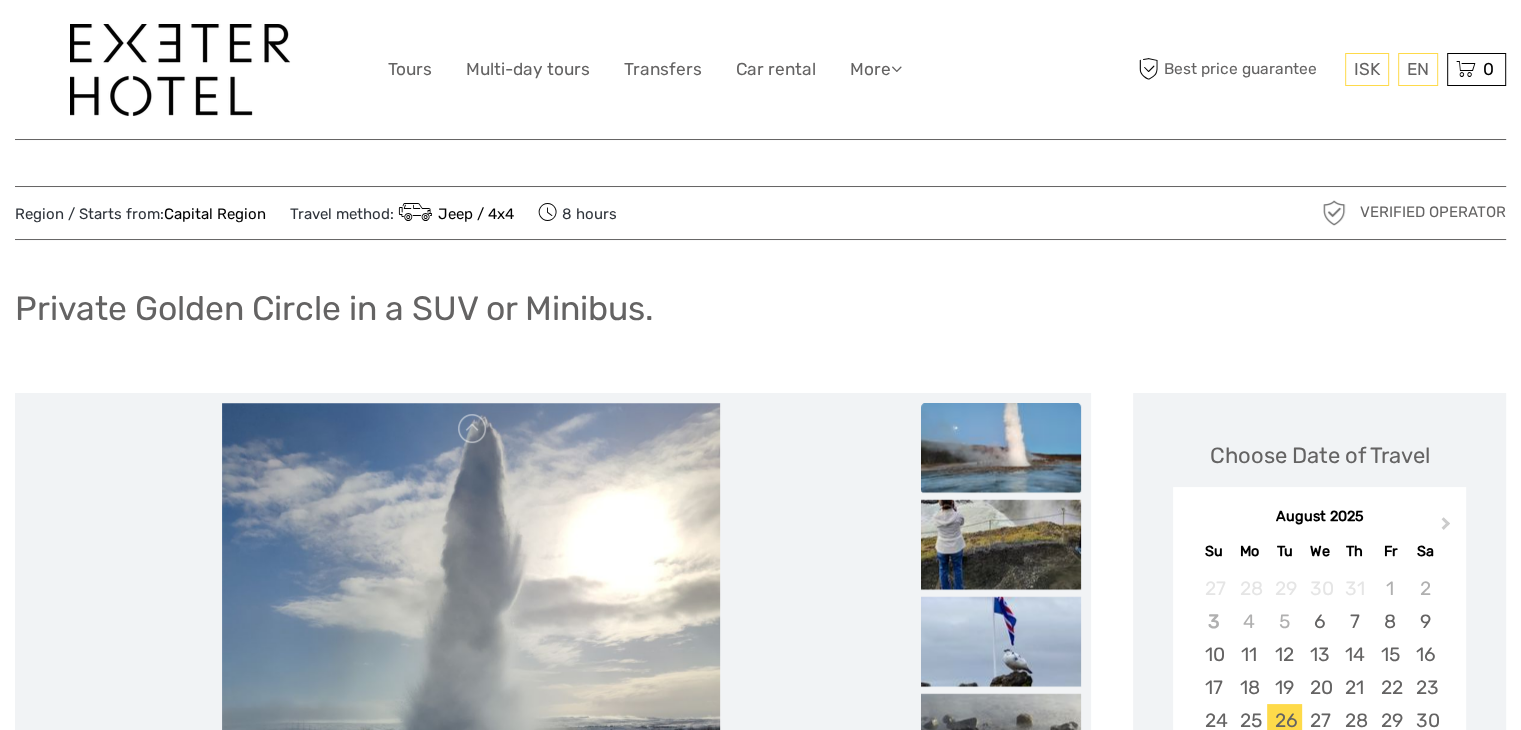 scroll, scrollTop: 0, scrollLeft: 0, axis: both 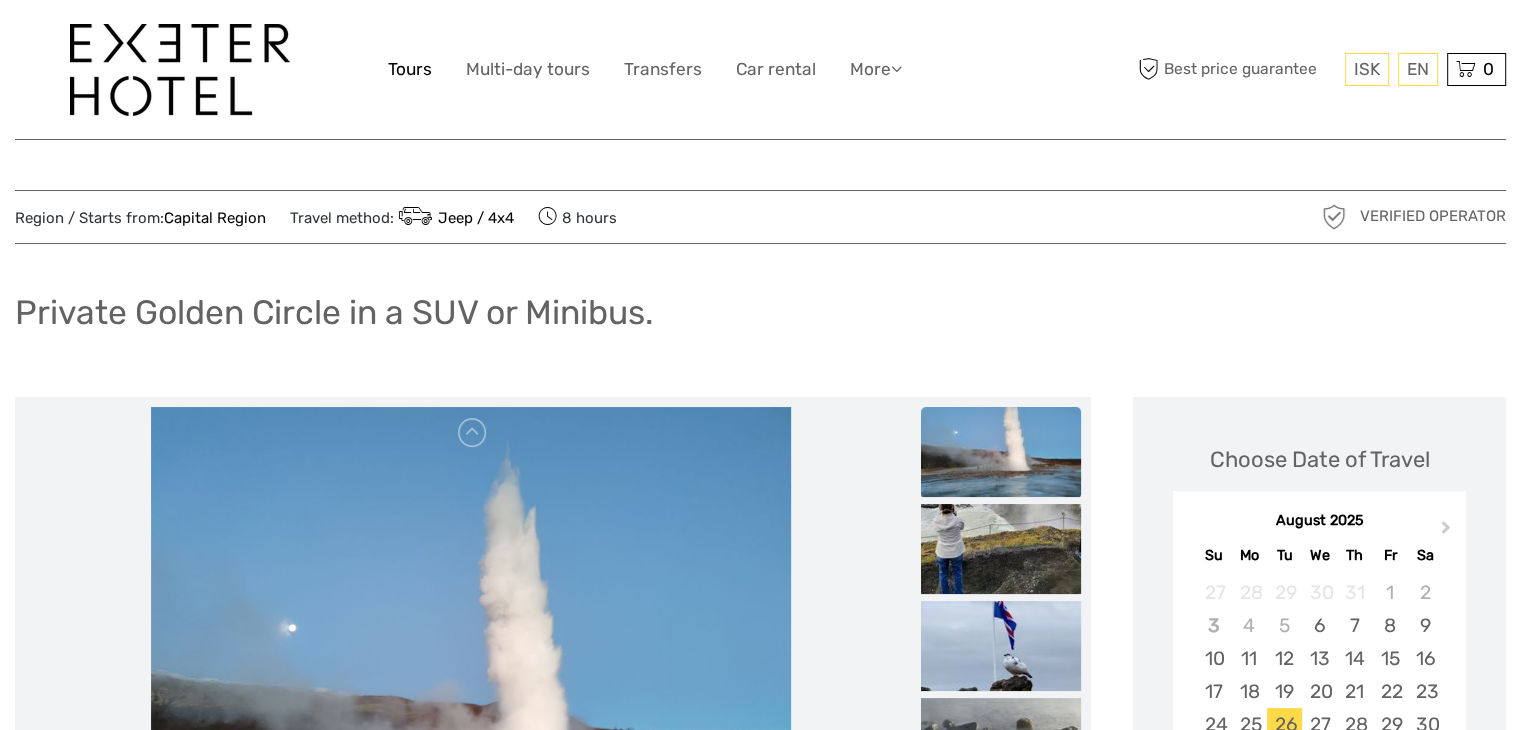 click on "Tours" at bounding box center [410, 69] 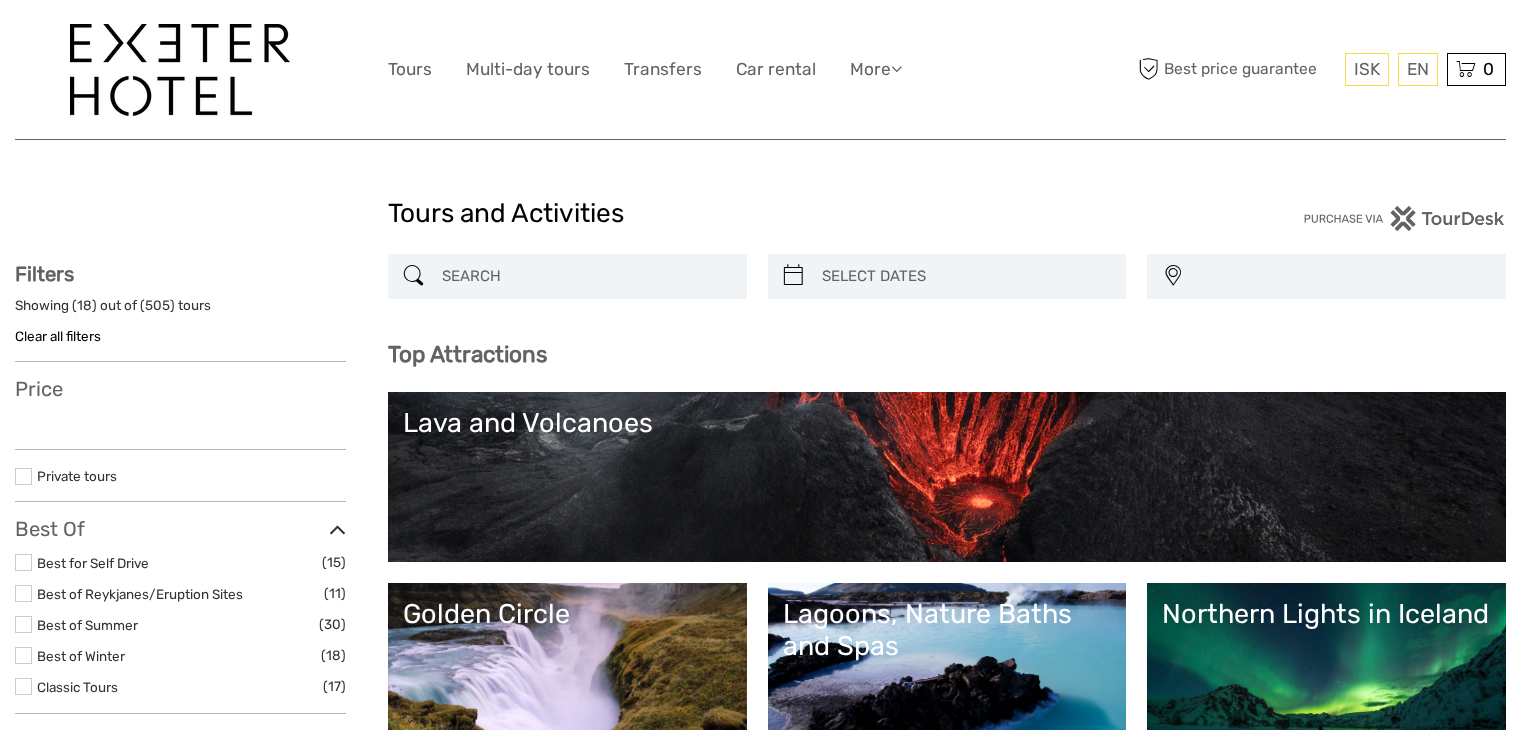 select 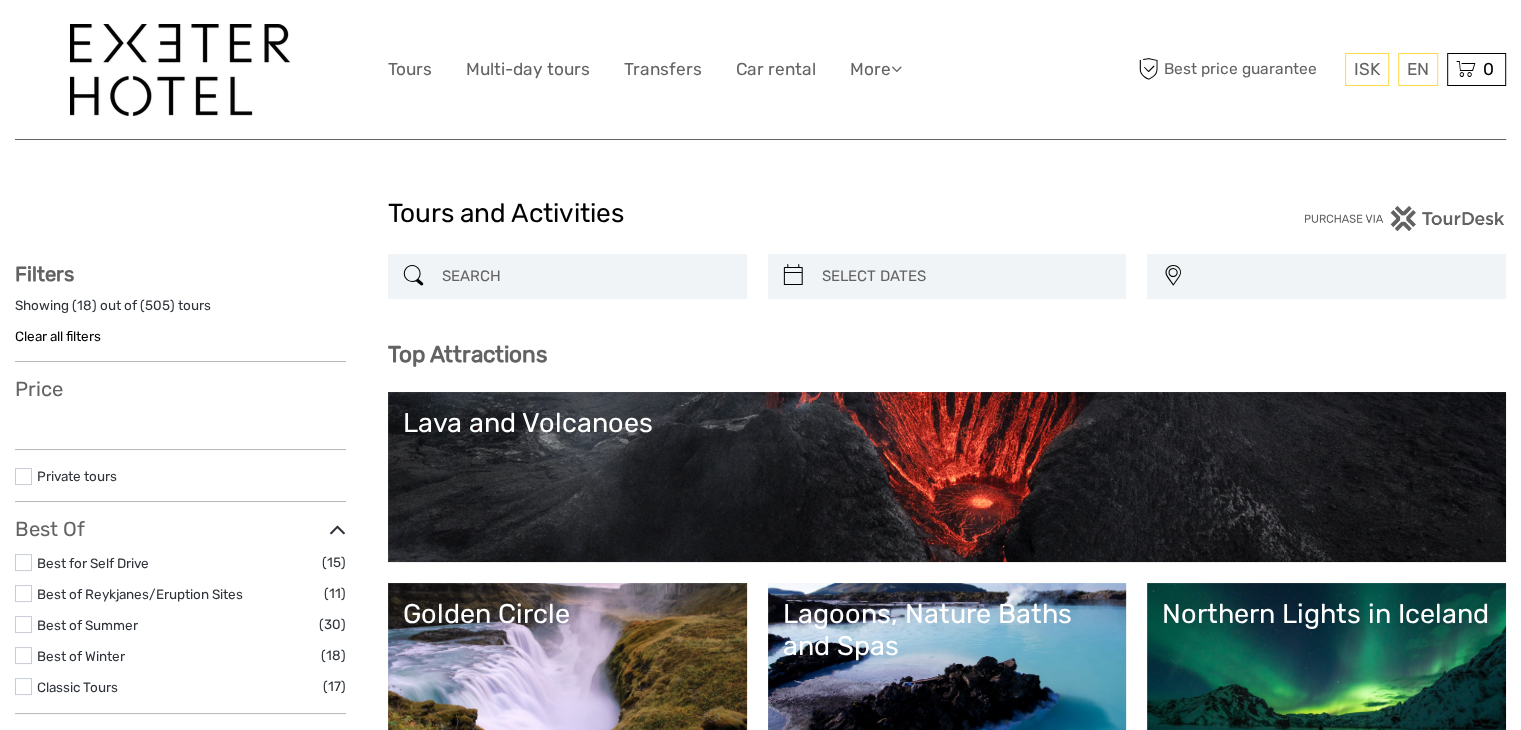 select 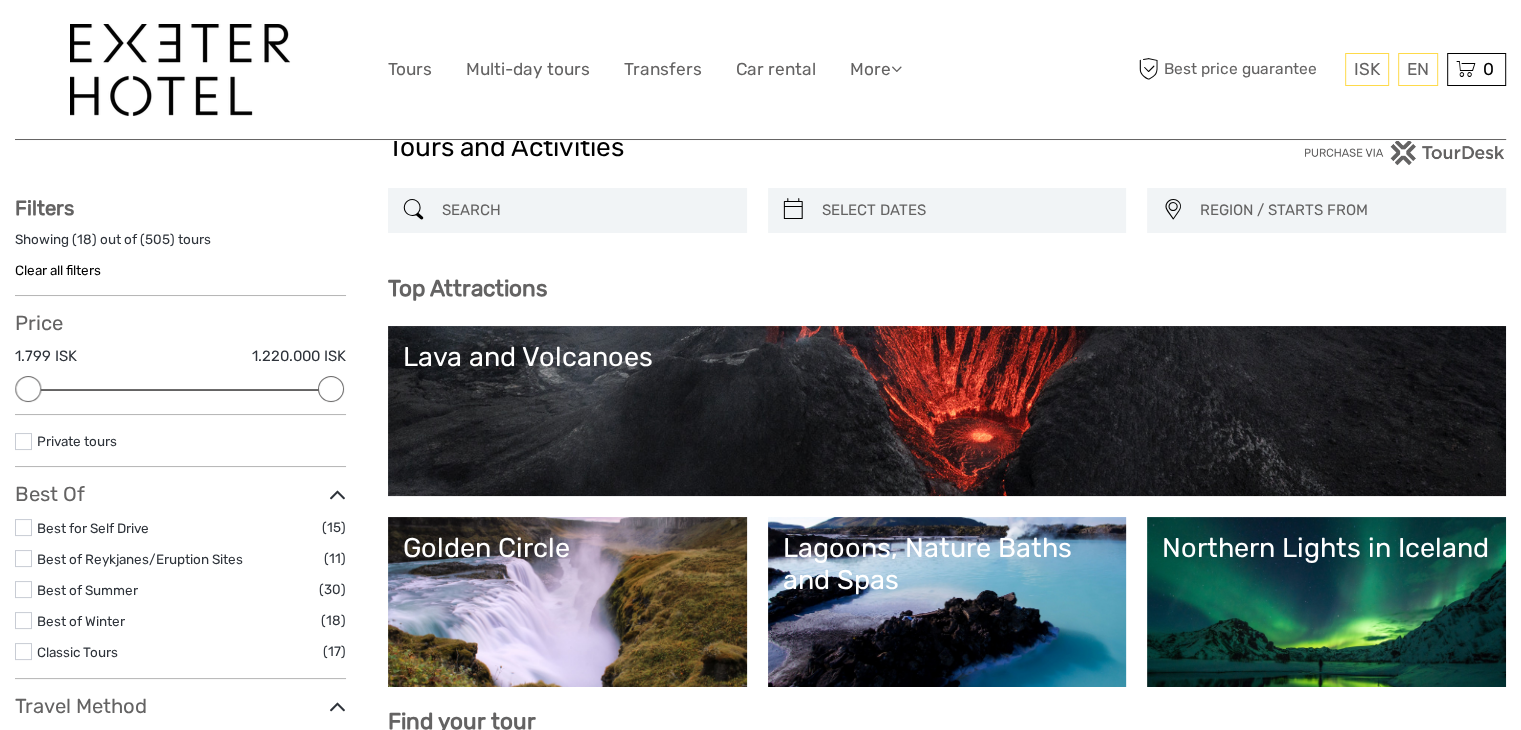 scroll, scrollTop: 200, scrollLeft: 0, axis: vertical 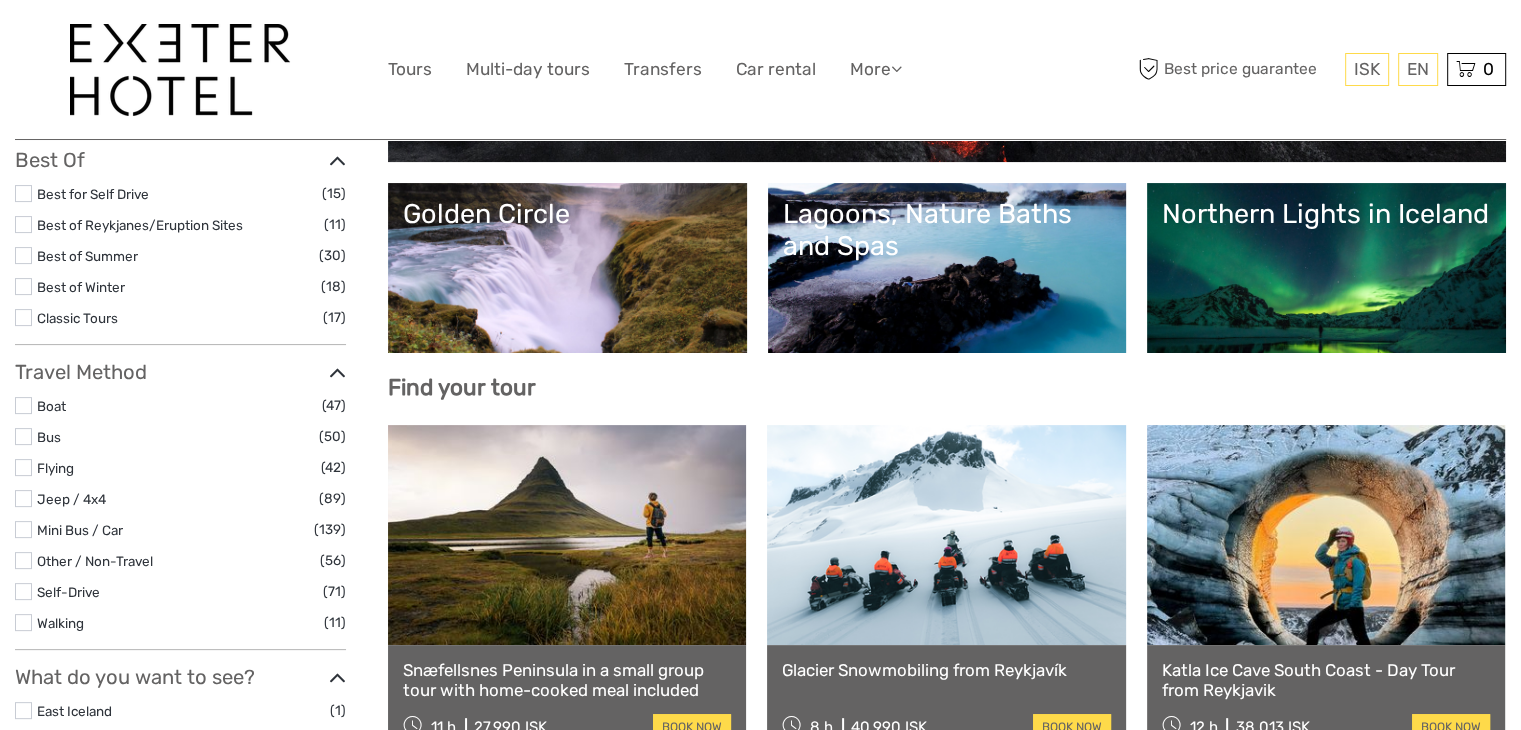 click on "Golden Circle" at bounding box center [567, 268] 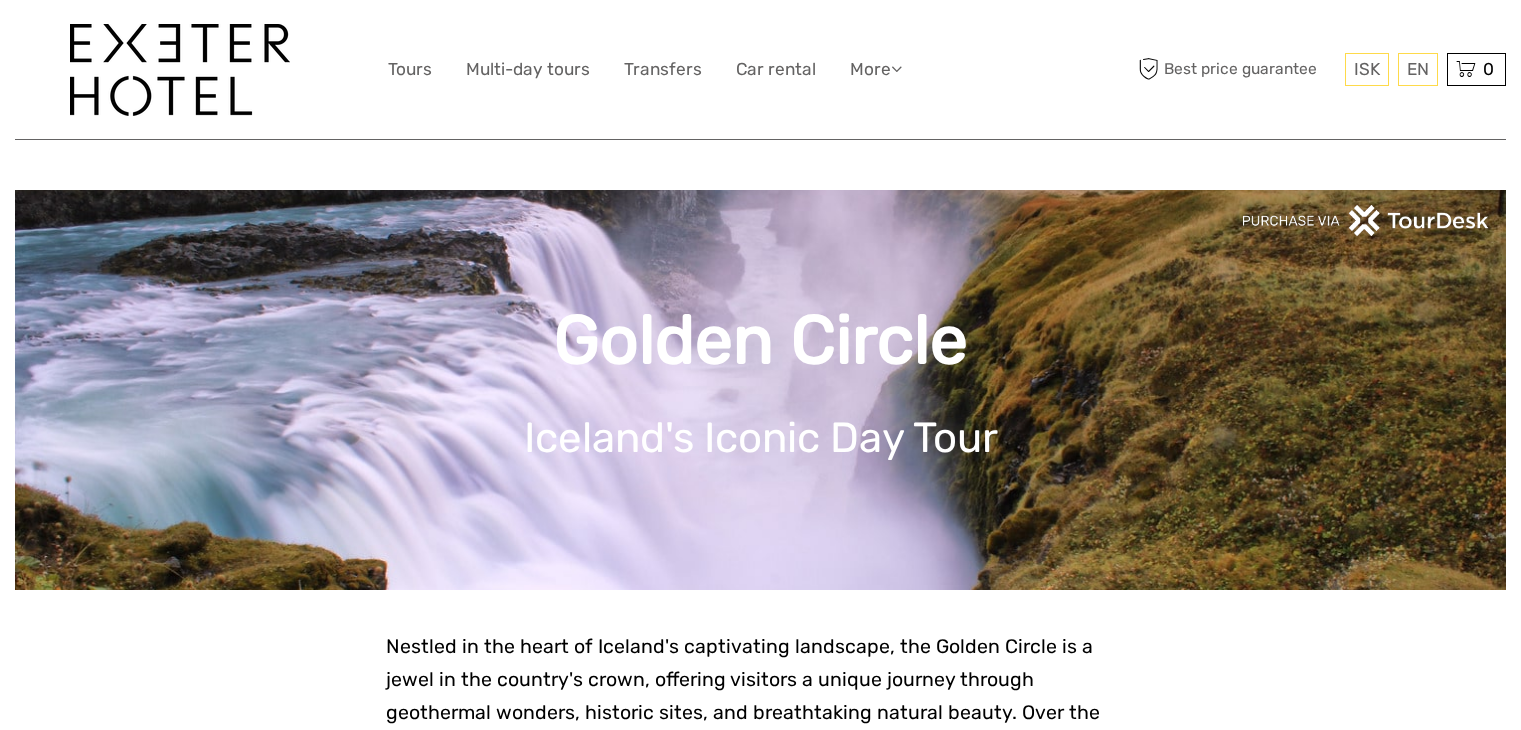 scroll, scrollTop: 0, scrollLeft: 0, axis: both 